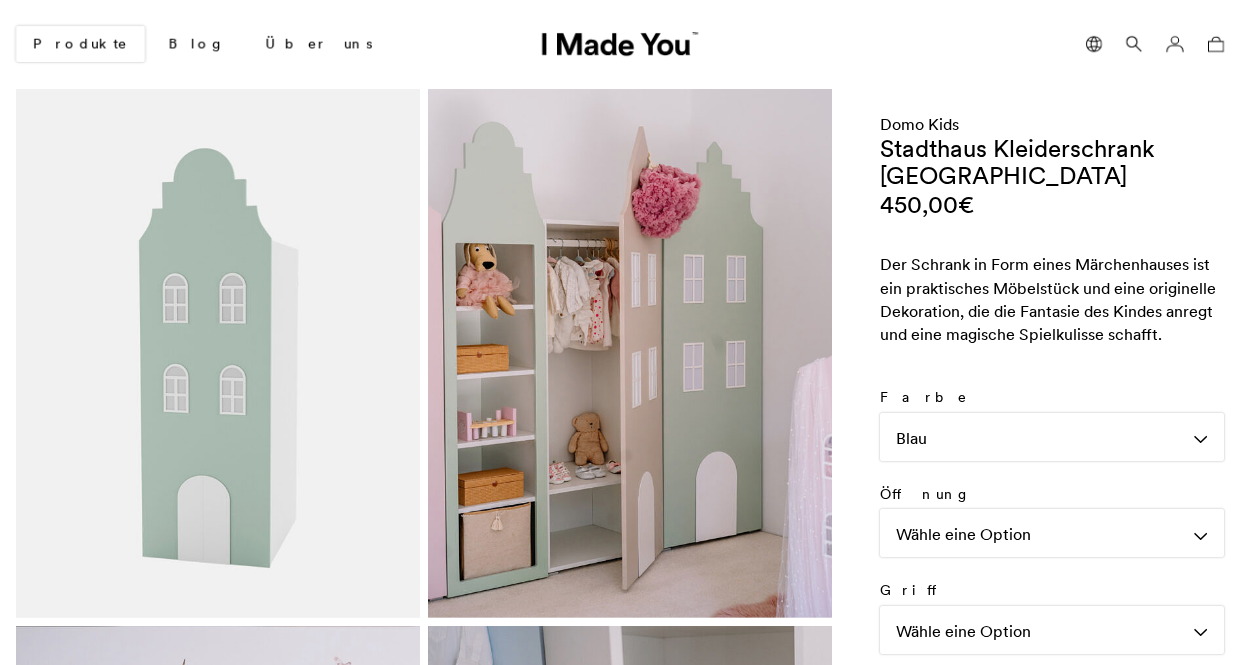 scroll, scrollTop: 0, scrollLeft: 0, axis: both 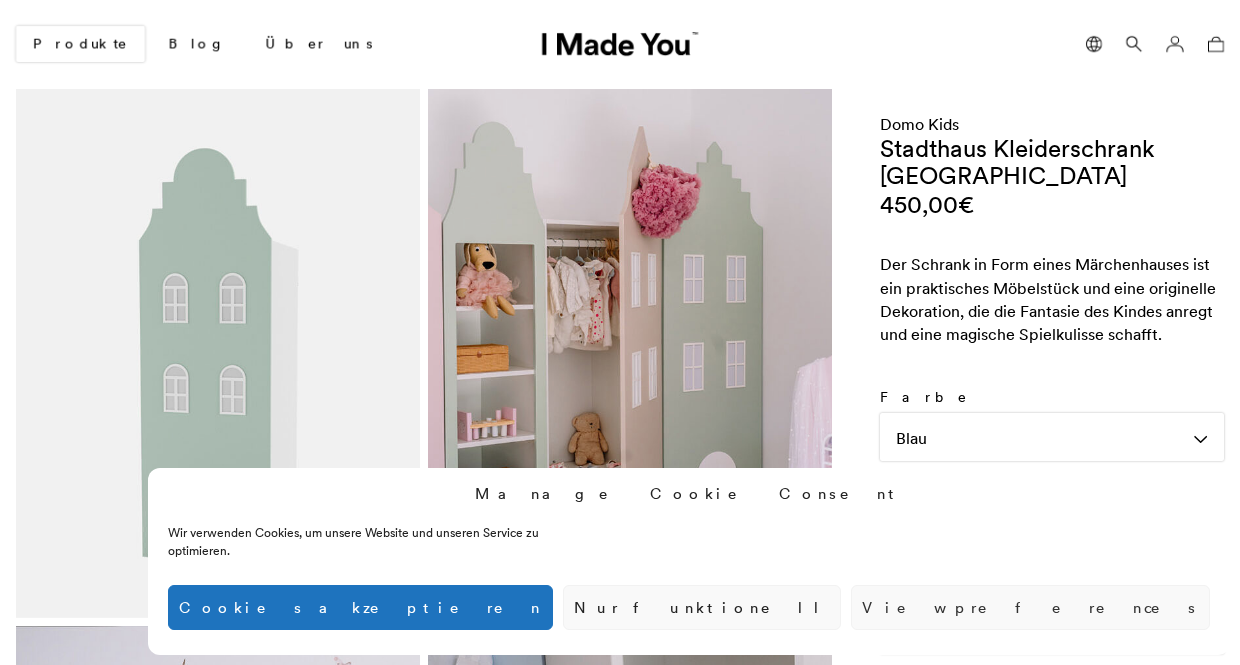 click on "Cookies akzeptieren" at bounding box center [360, 607] 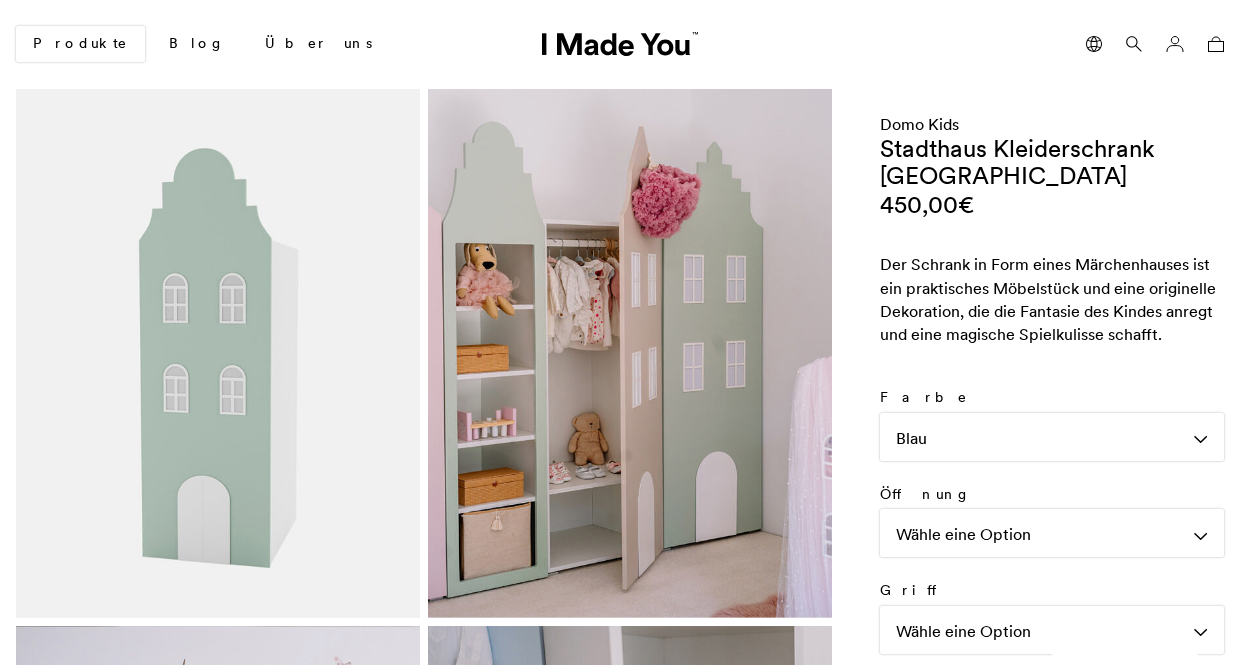 scroll, scrollTop: 0, scrollLeft: 0, axis: both 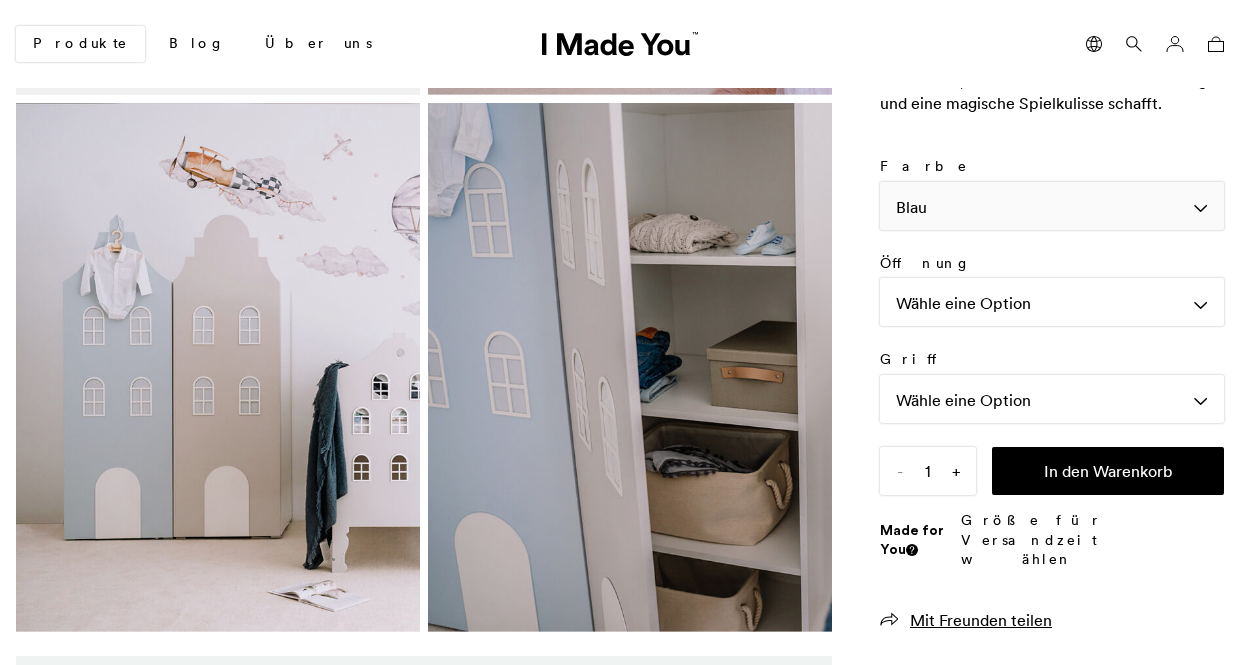 click on "Blau" 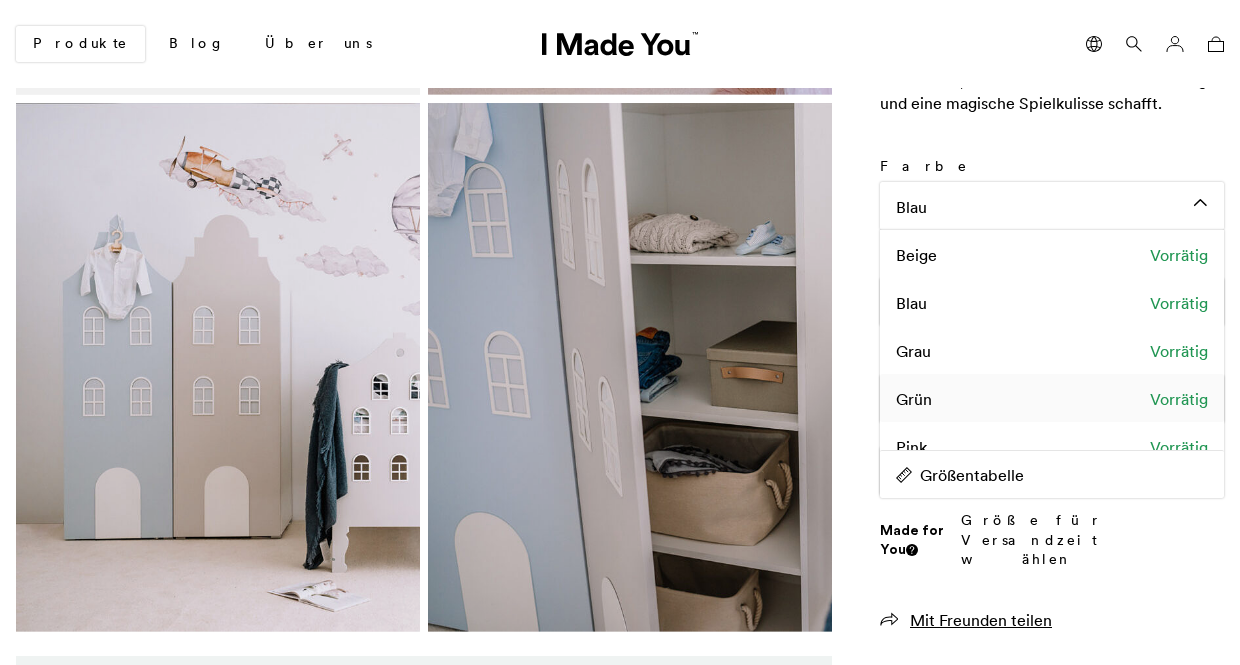 click on "Grün   Vorrätig" 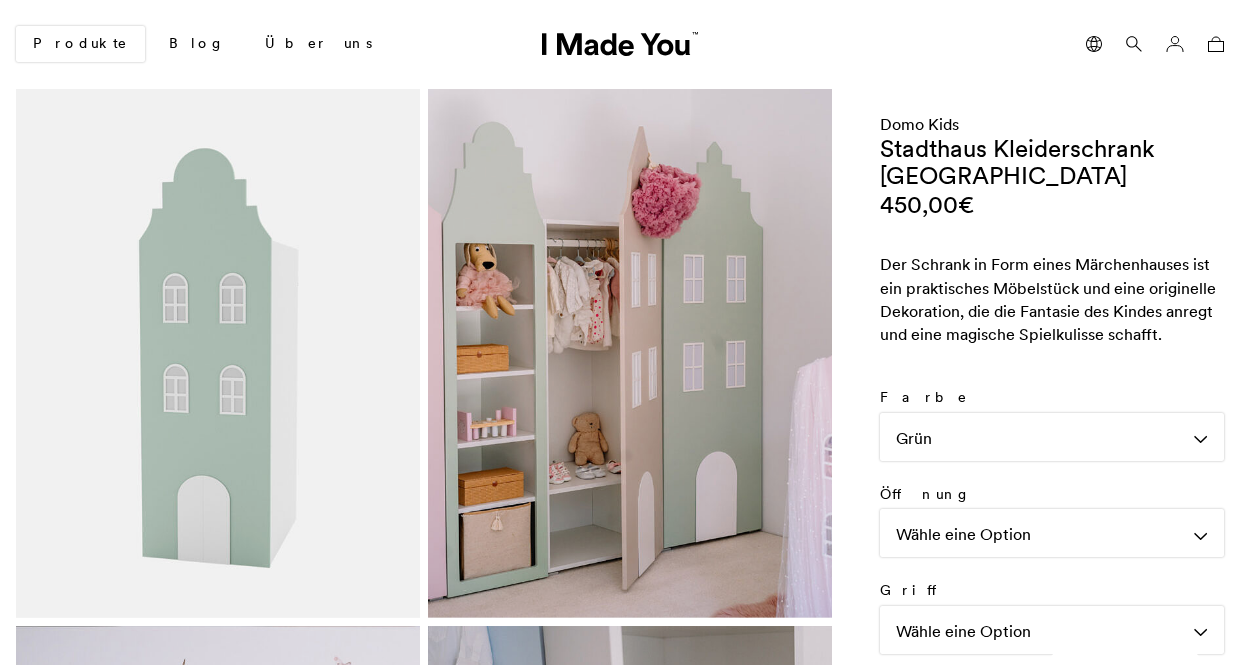 scroll, scrollTop: 0, scrollLeft: 0, axis: both 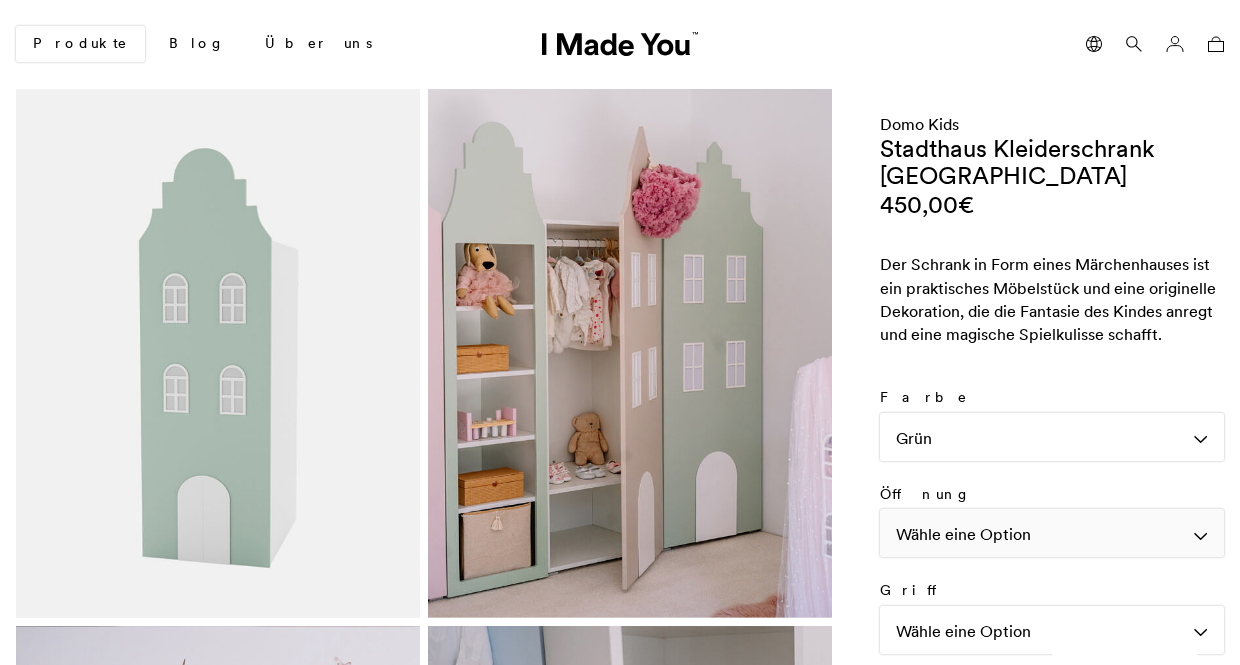 click on "Wähle eine Option" 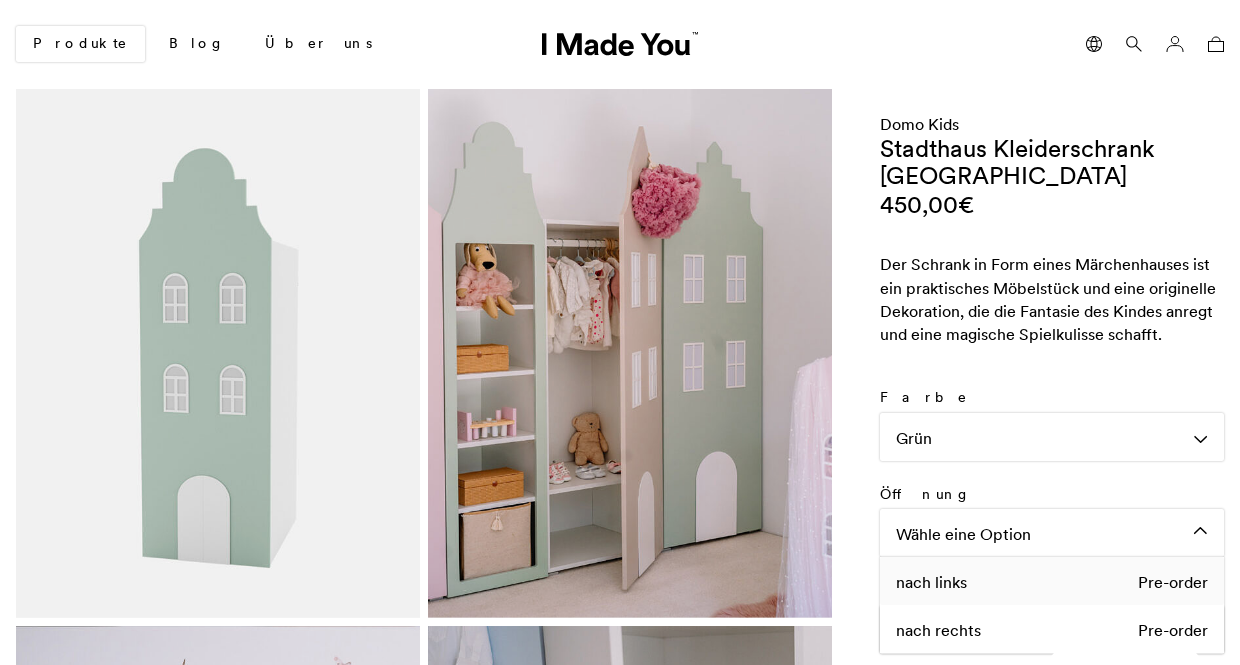 click on "nach links" 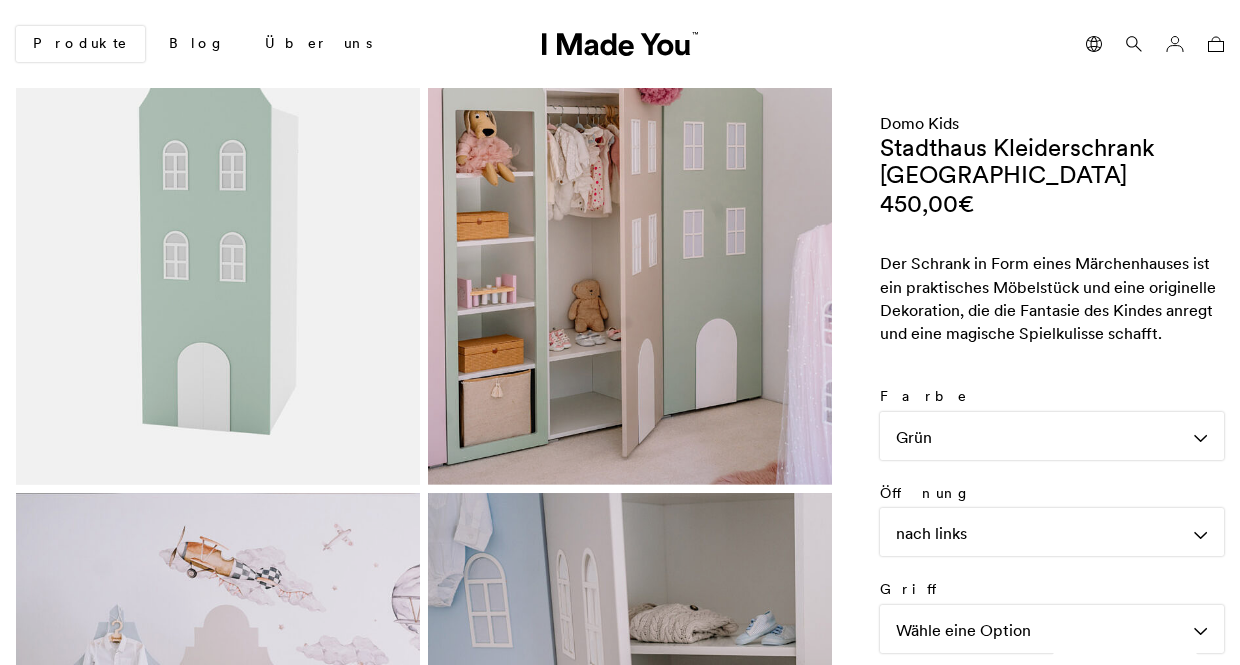 scroll, scrollTop: 168, scrollLeft: 0, axis: vertical 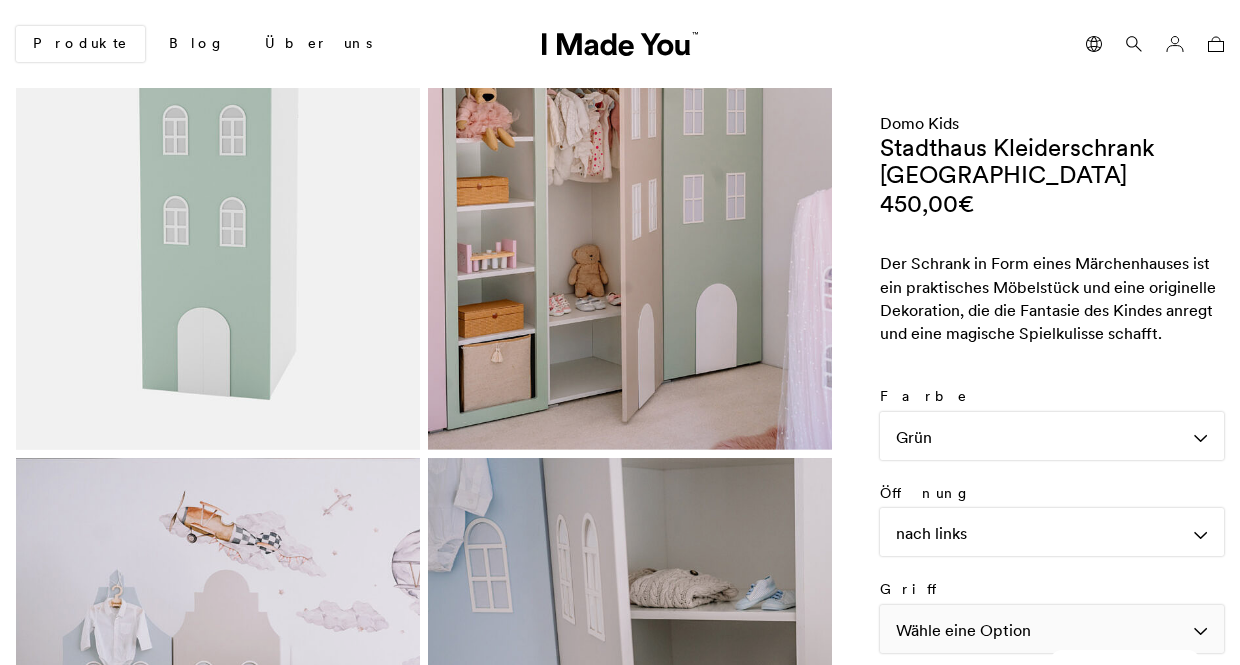 click on "Wähle eine Option" 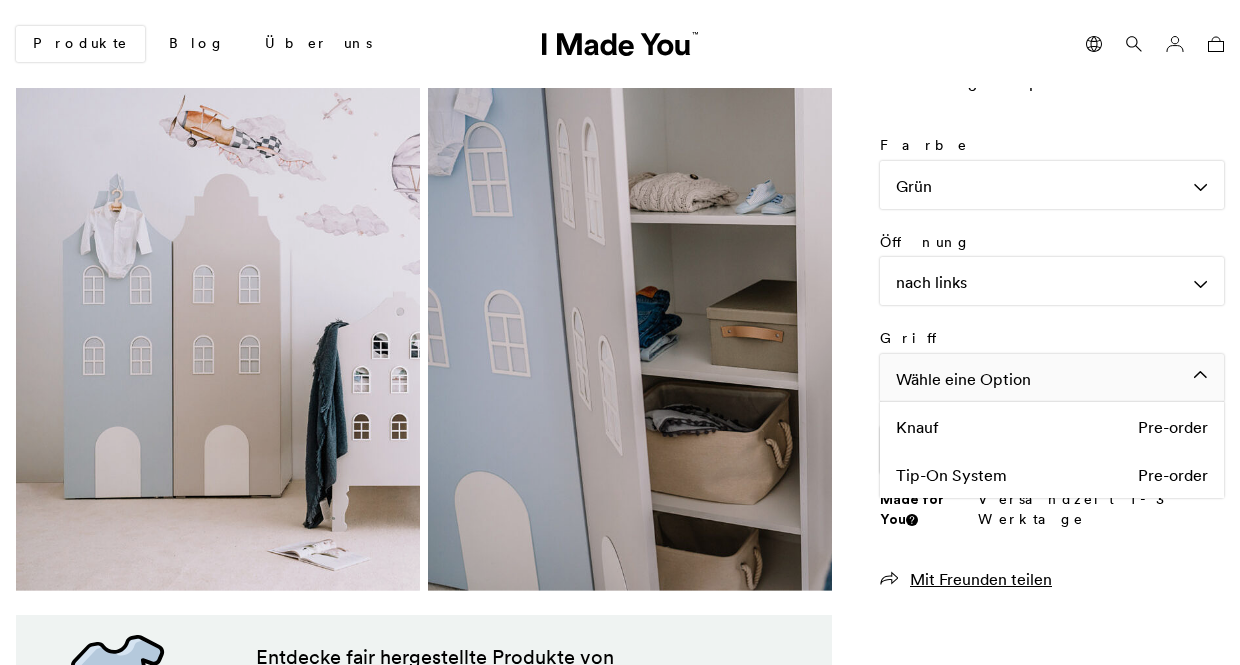 scroll, scrollTop: 566, scrollLeft: 0, axis: vertical 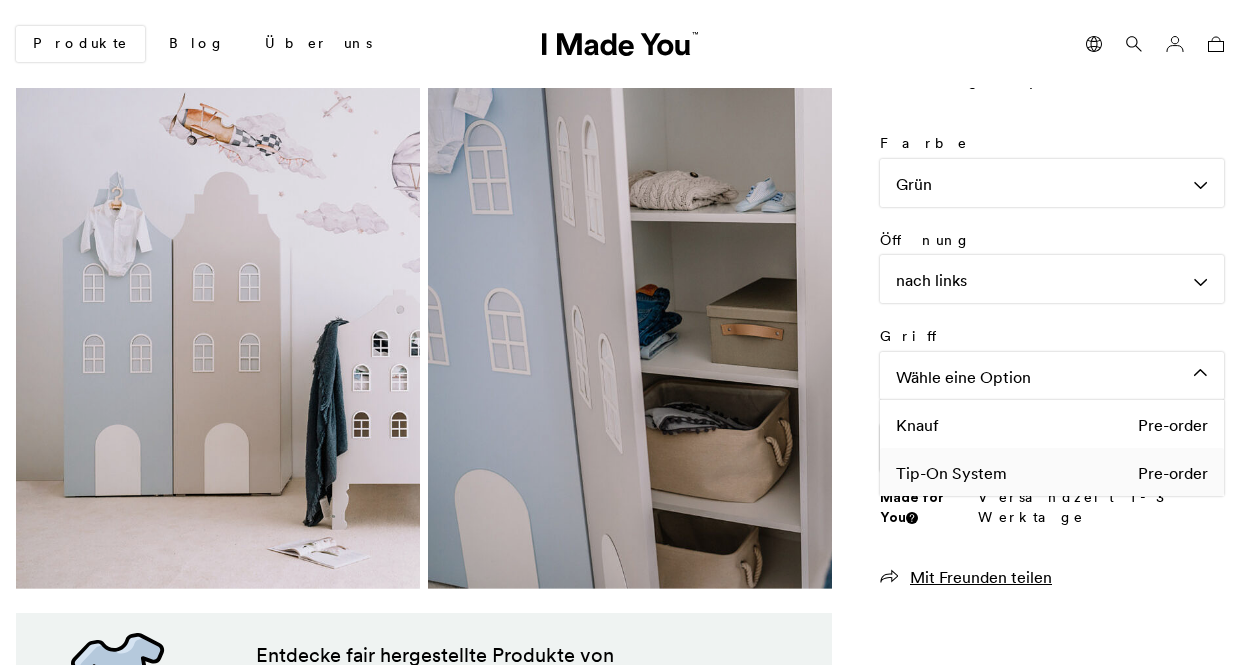 click on "Tip-On System   Pre-order" 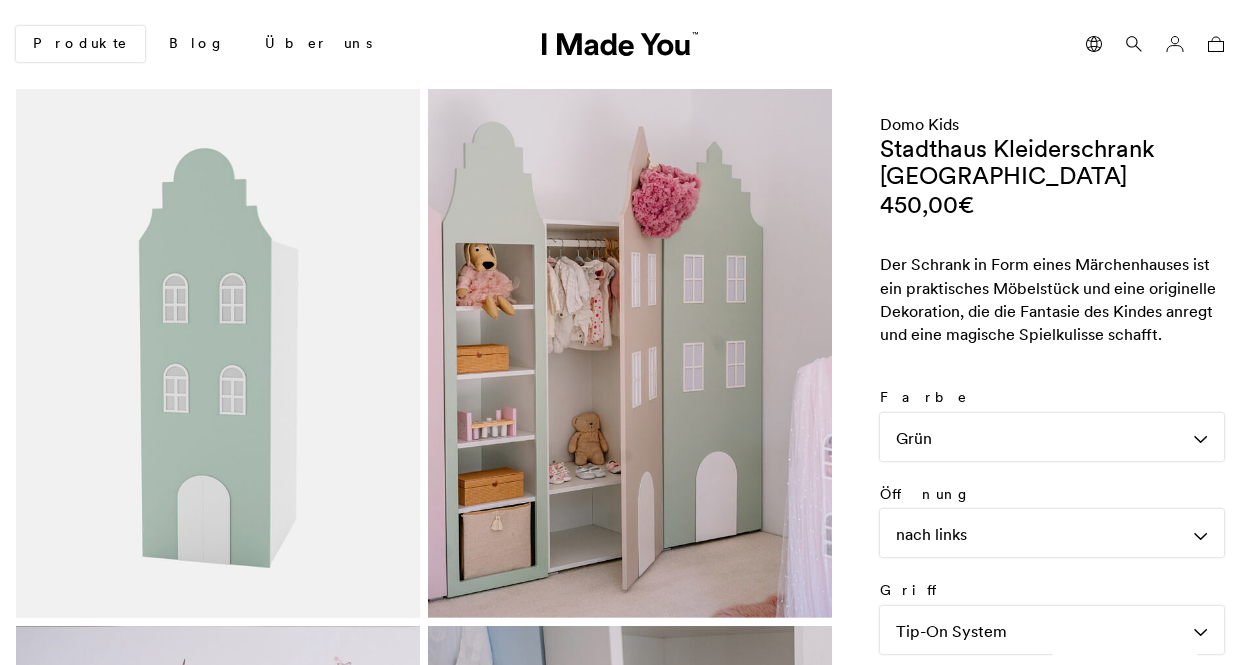 scroll, scrollTop: 0, scrollLeft: 0, axis: both 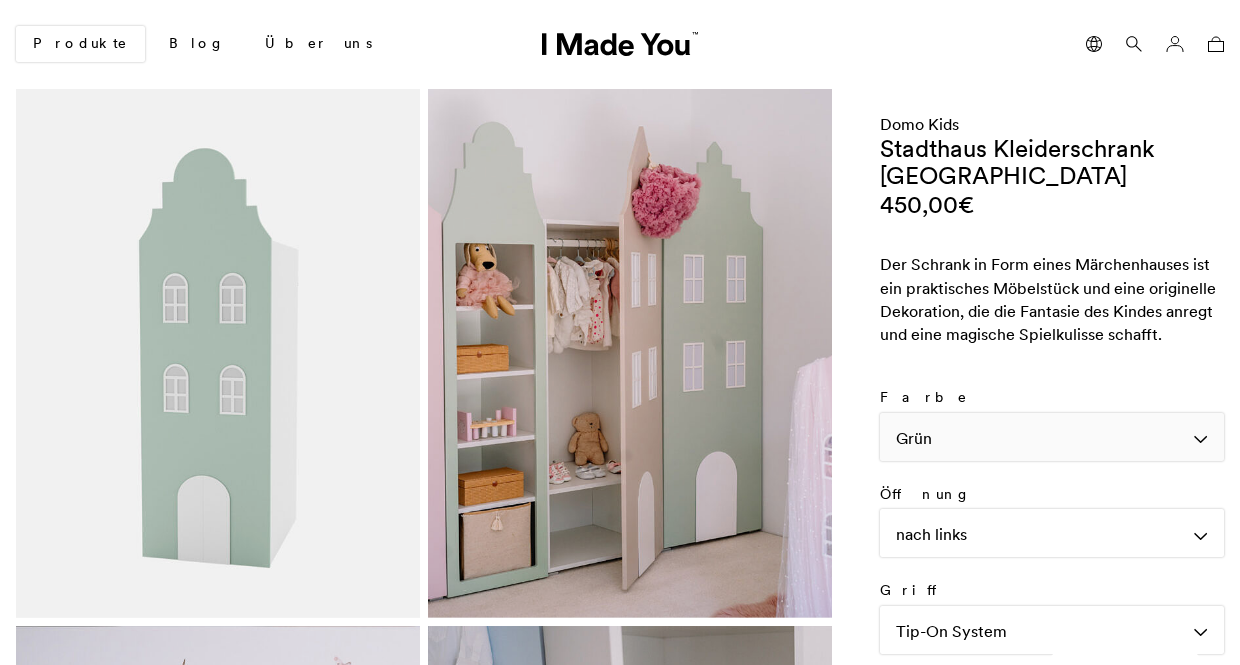 click on "Grün" 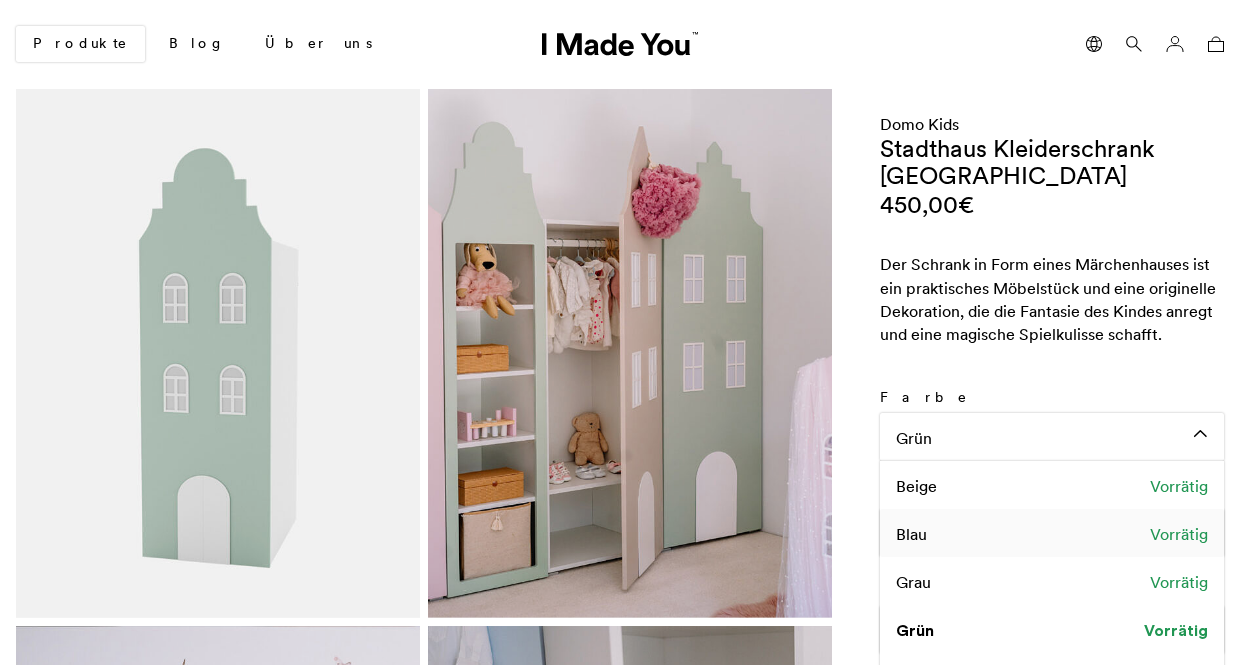 click on "Blau   Vorrätig" 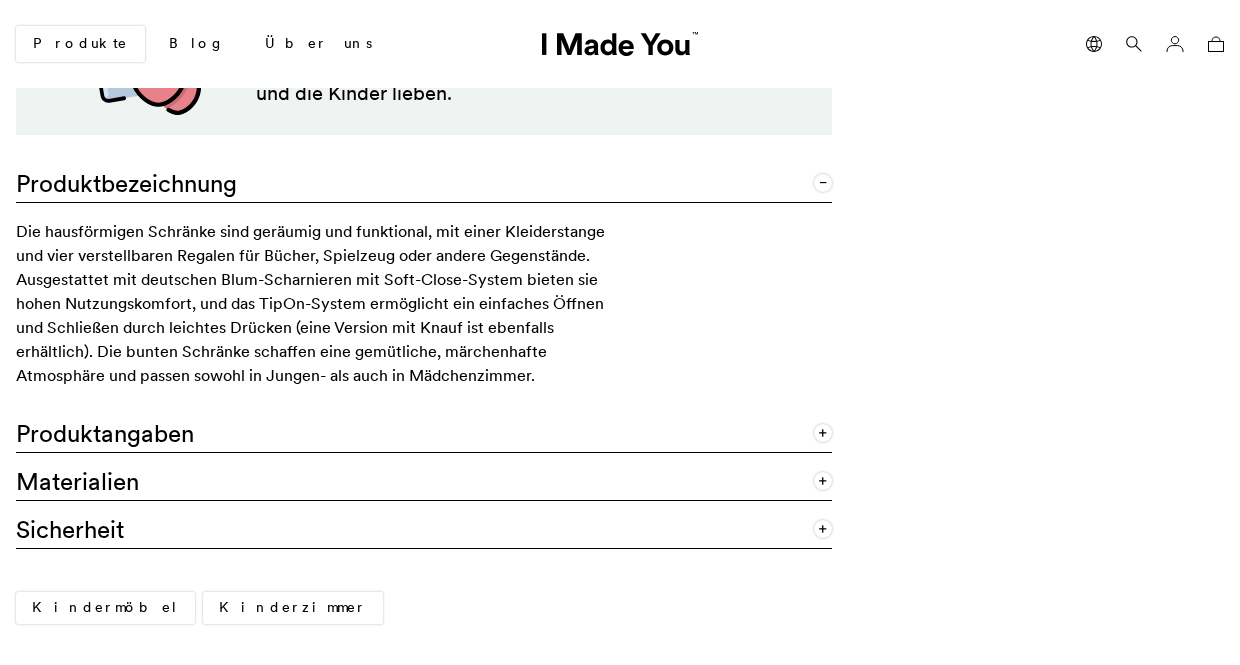 scroll, scrollTop: 1185, scrollLeft: 0, axis: vertical 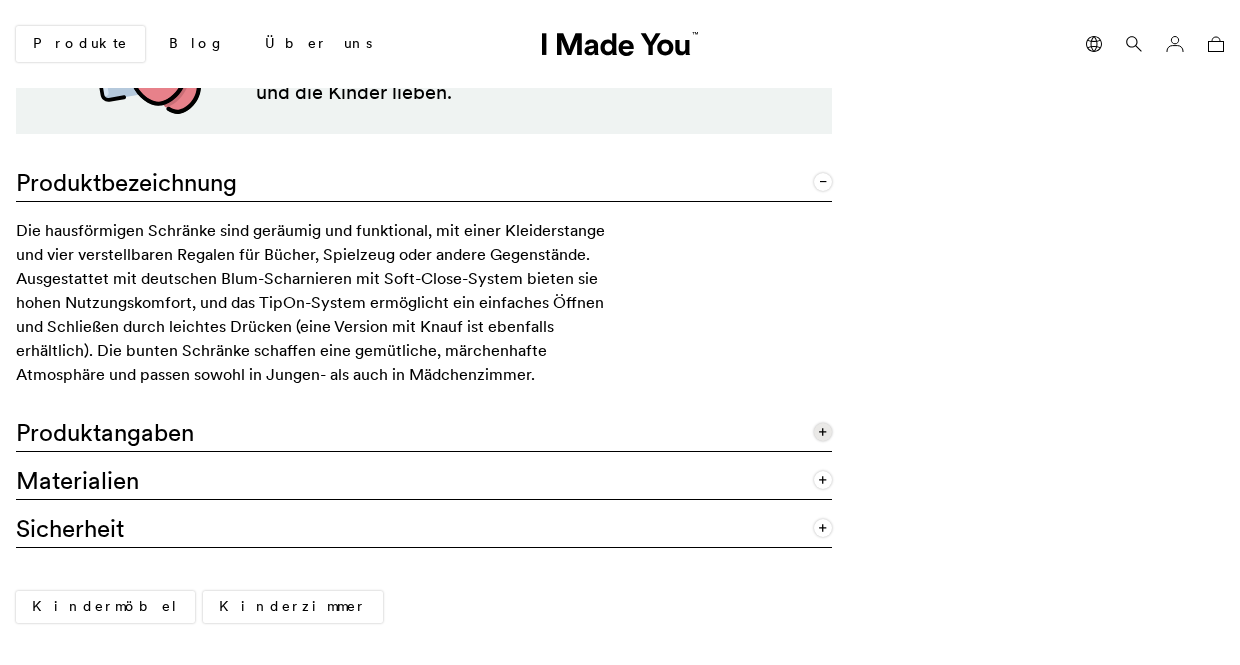 click on "Produktangaben" at bounding box center (424, 428) 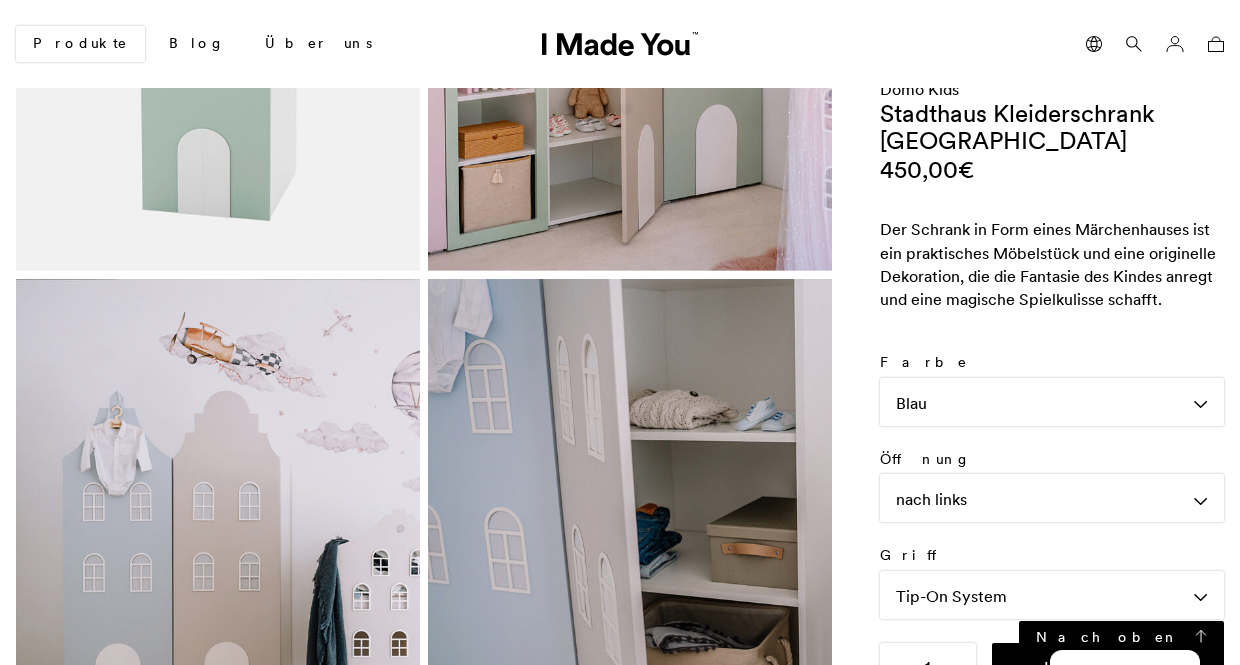 scroll, scrollTop: 357, scrollLeft: 0, axis: vertical 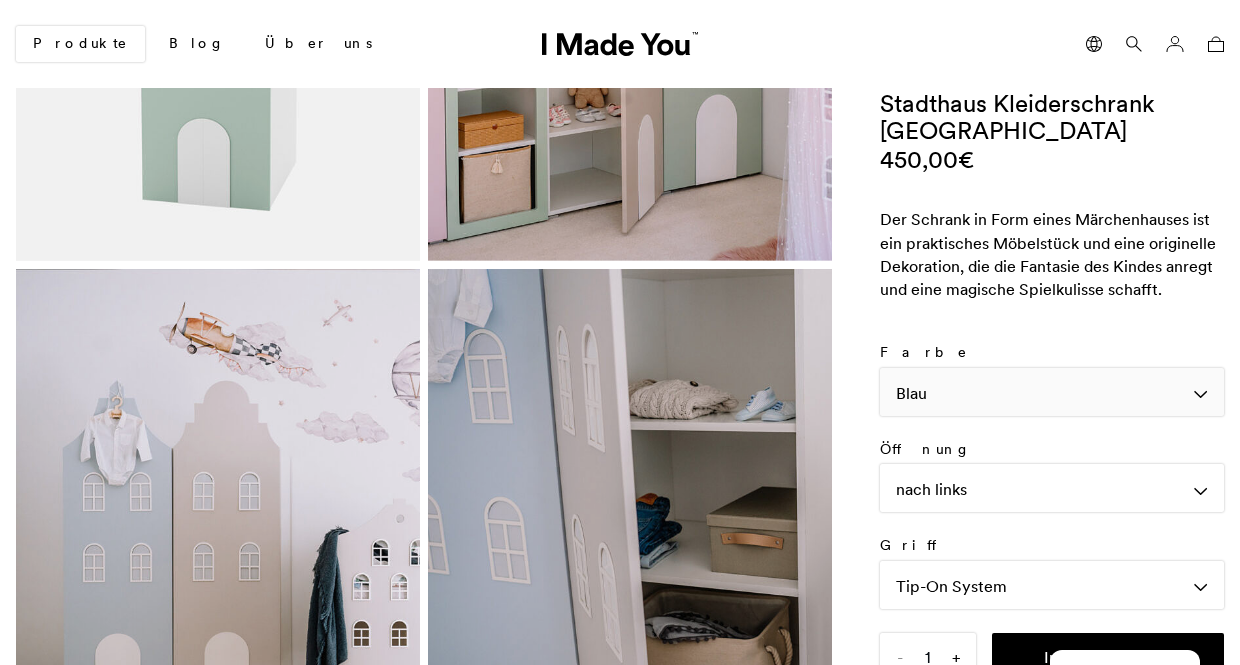 click on "Blau" 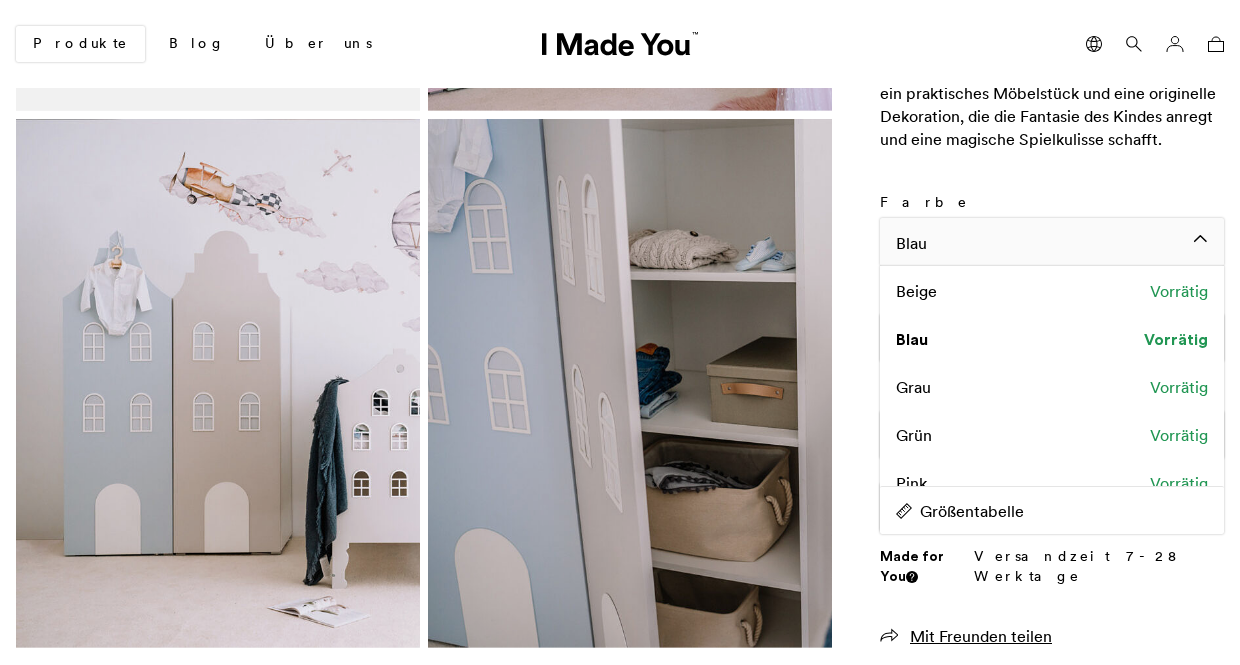 scroll, scrollTop: 520, scrollLeft: 0, axis: vertical 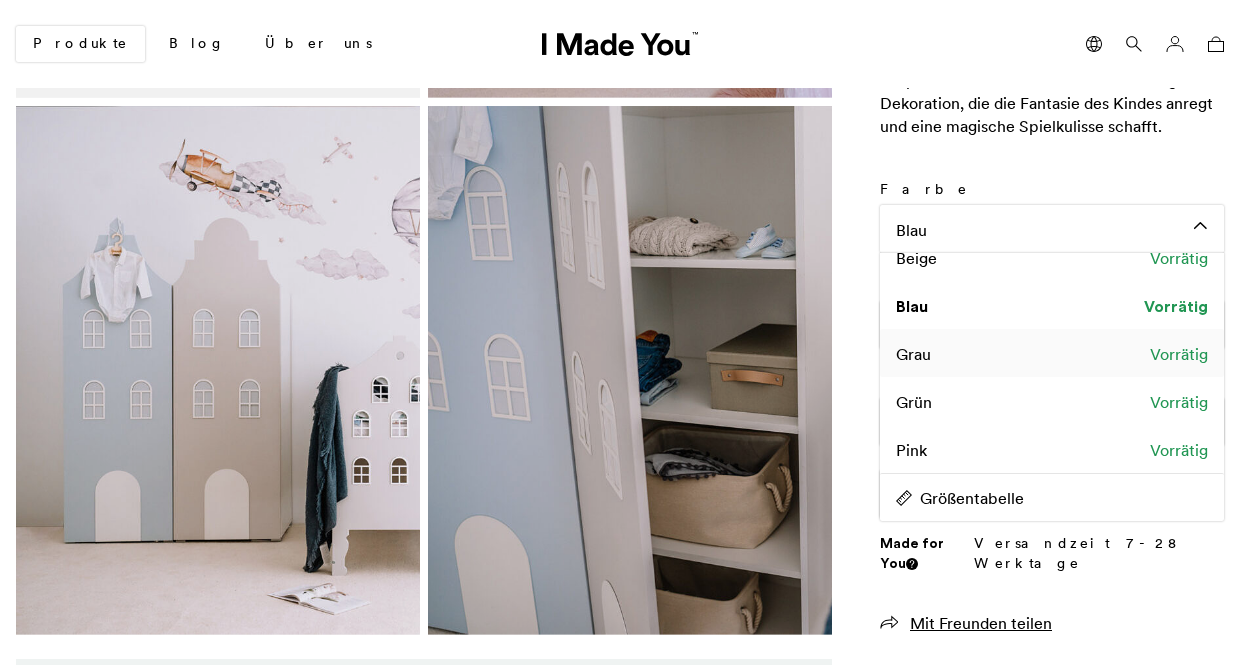 click on "Grau   Vorrätig" 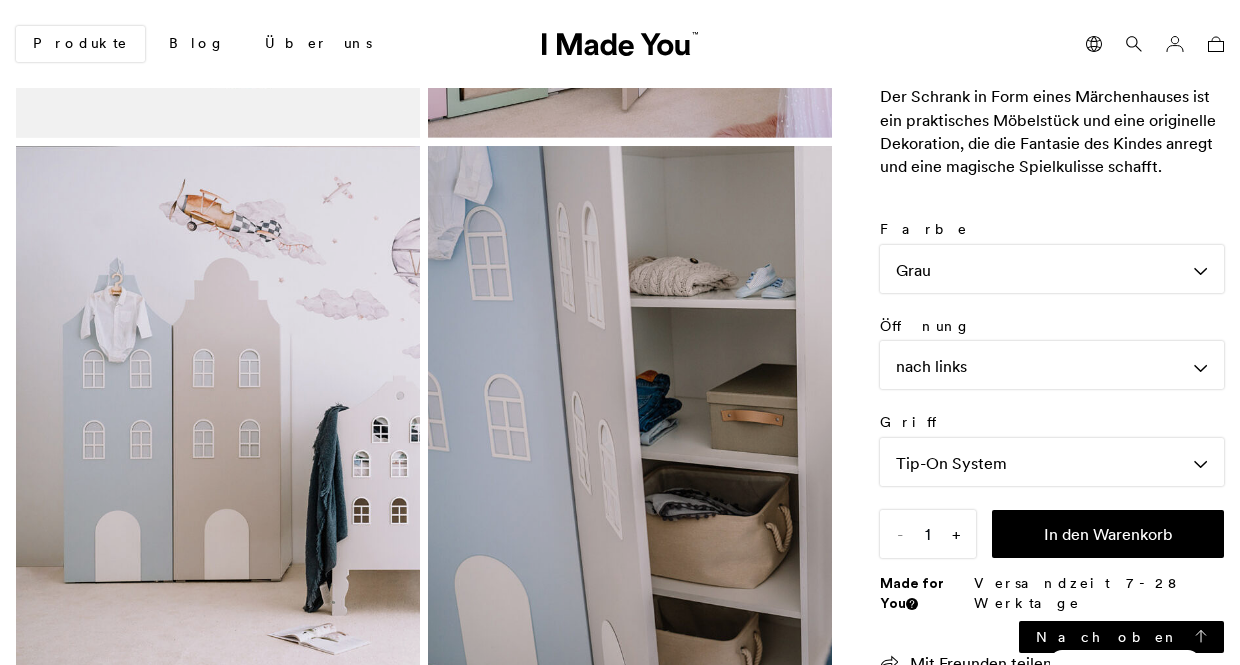 scroll, scrollTop: 475, scrollLeft: 0, axis: vertical 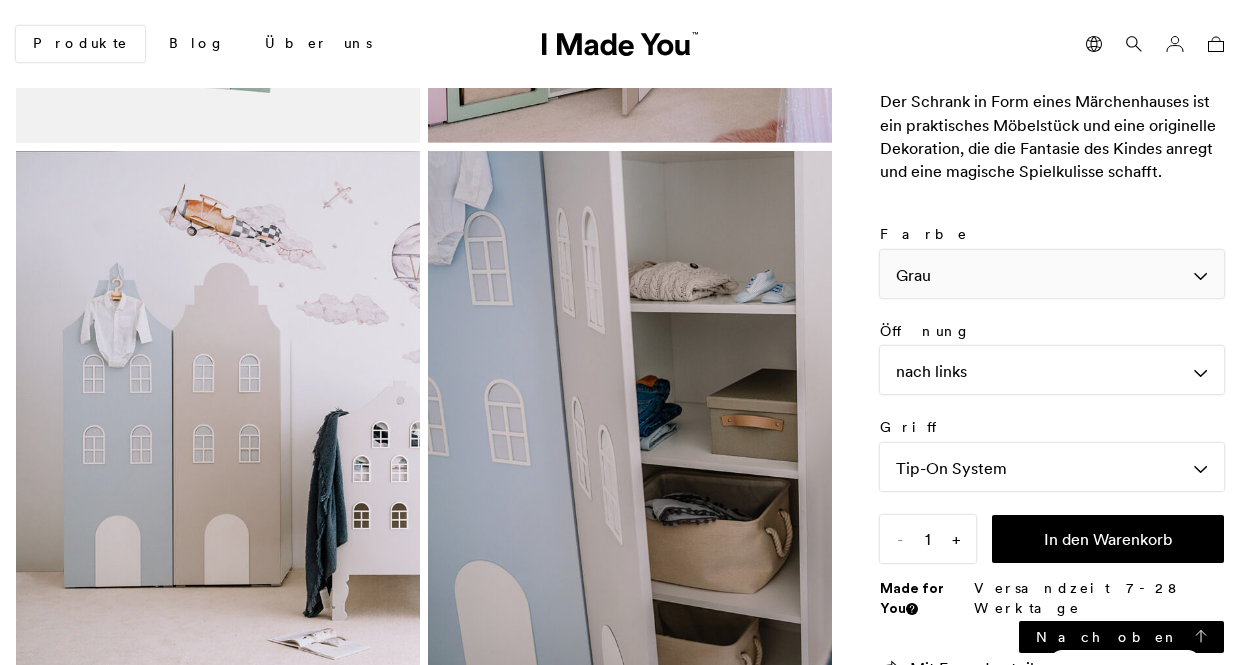 click on "Grau" 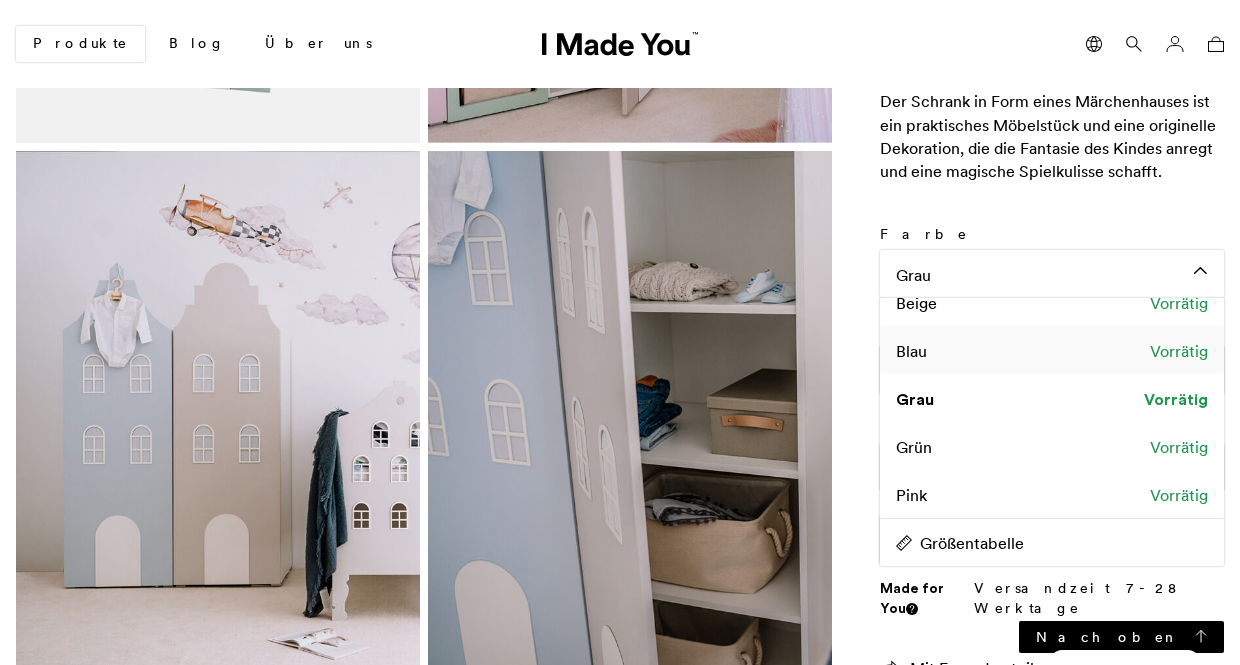click on "Blau   Vorrätig" 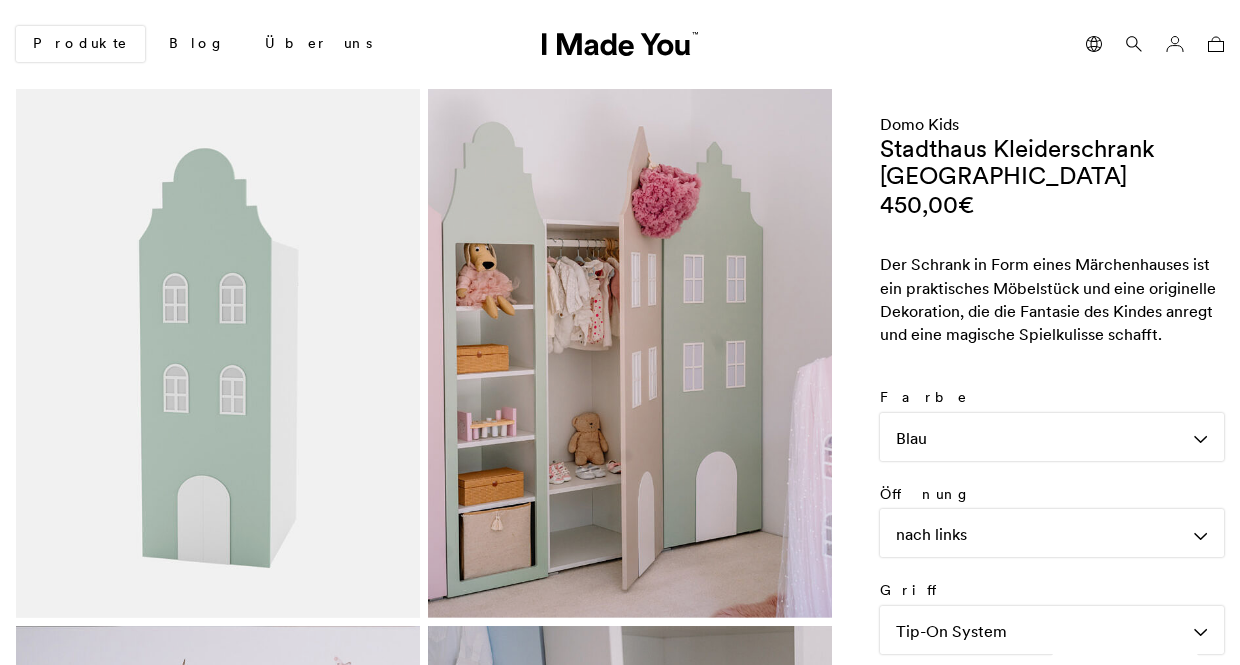 scroll, scrollTop: 0, scrollLeft: 0, axis: both 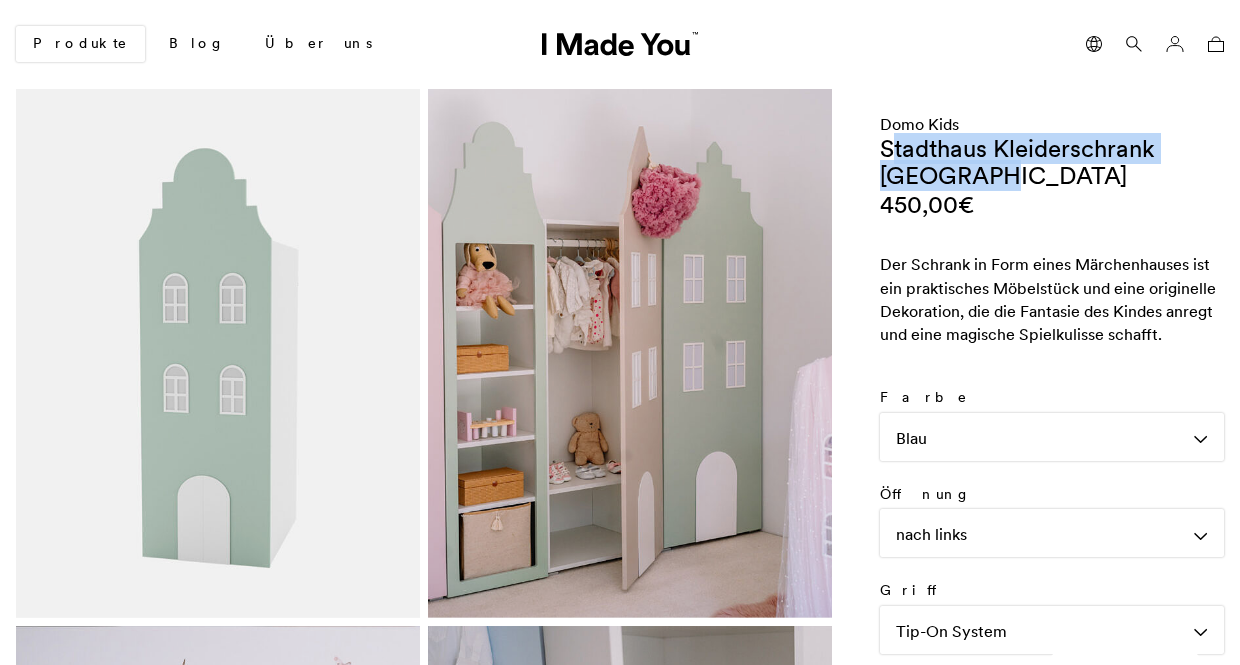 drag, startPoint x: 887, startPoint y: 146, endPoint x: 1030, endPoint y: 165, distance: 144.25671 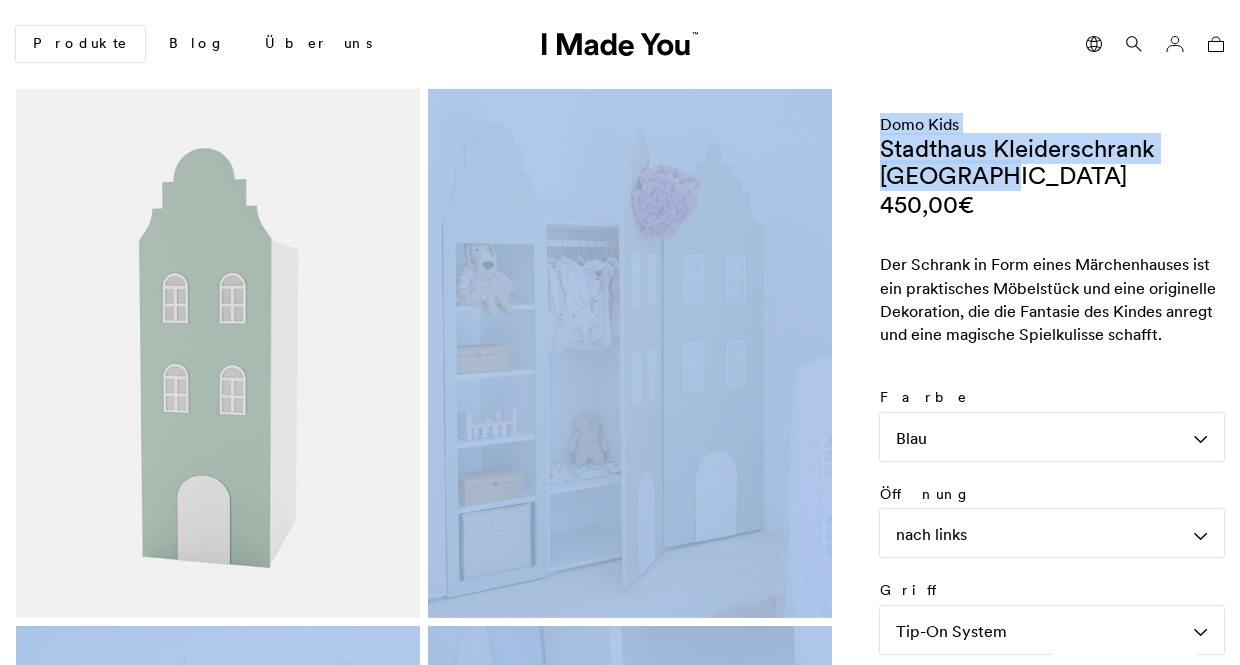 drag, startPoint x: 1020, startPoint y: 177, endPoint x: 866, endPoint y: 142, distance: 157.9272 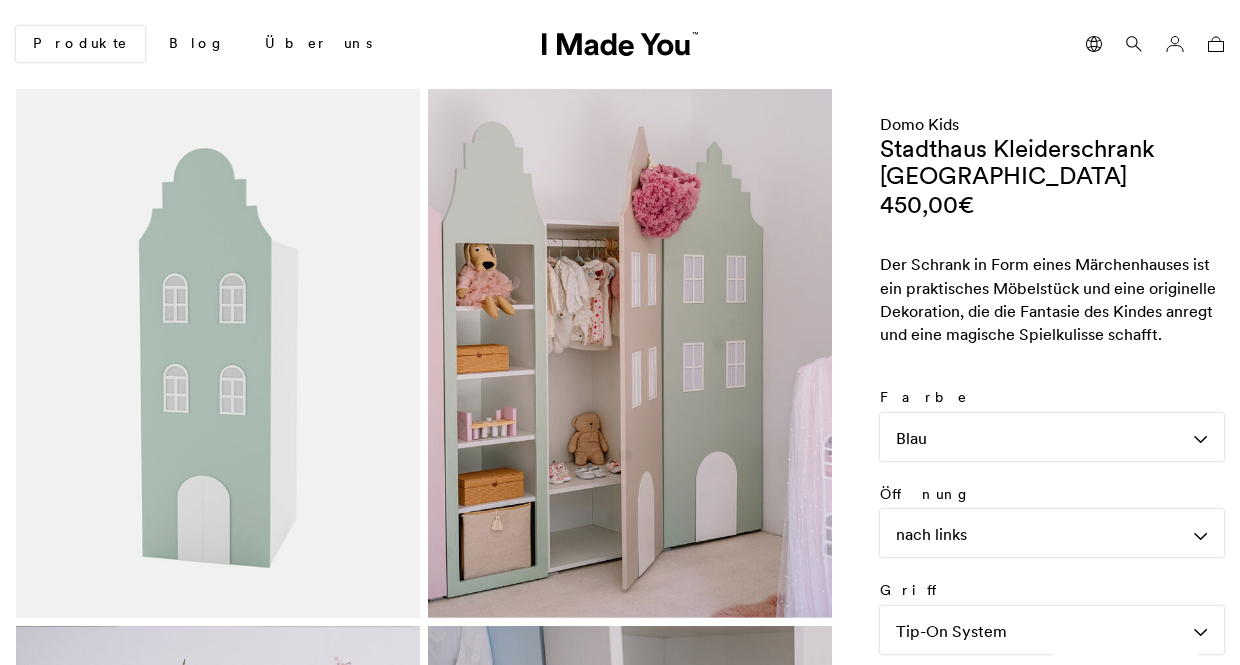 click on "Produkte
Blog
Über uns
0          items" at bounding box center [620, 44] 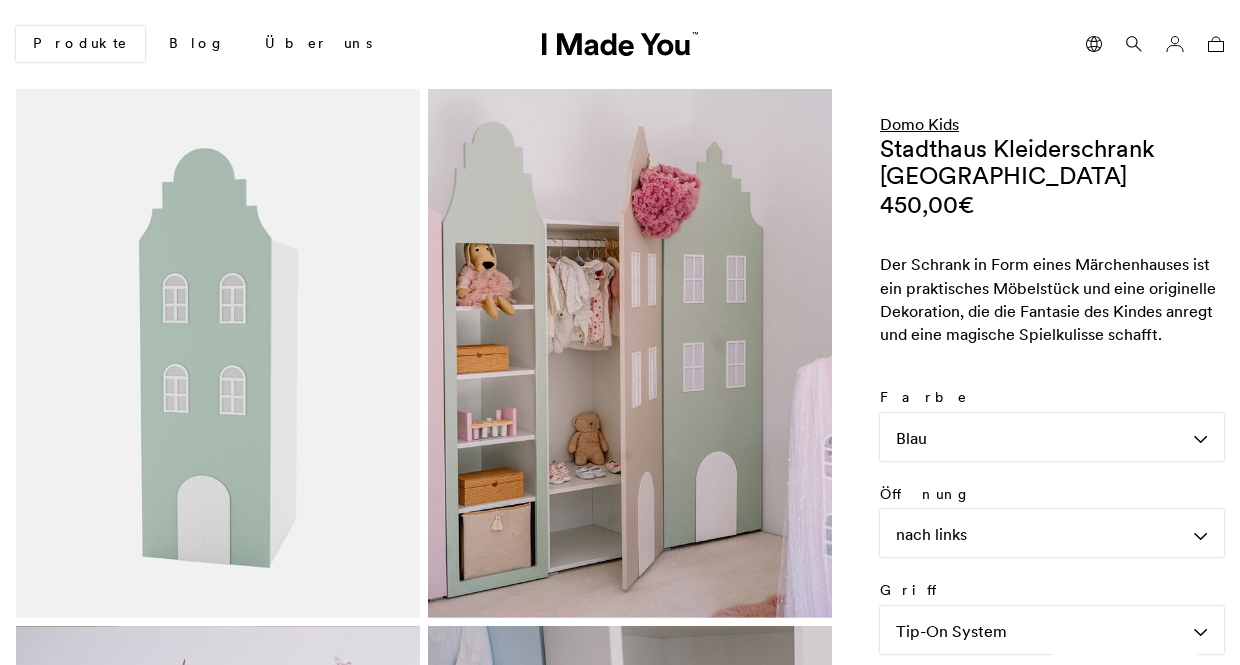 click on "Domo Kids" at bounding box center (919, 124) 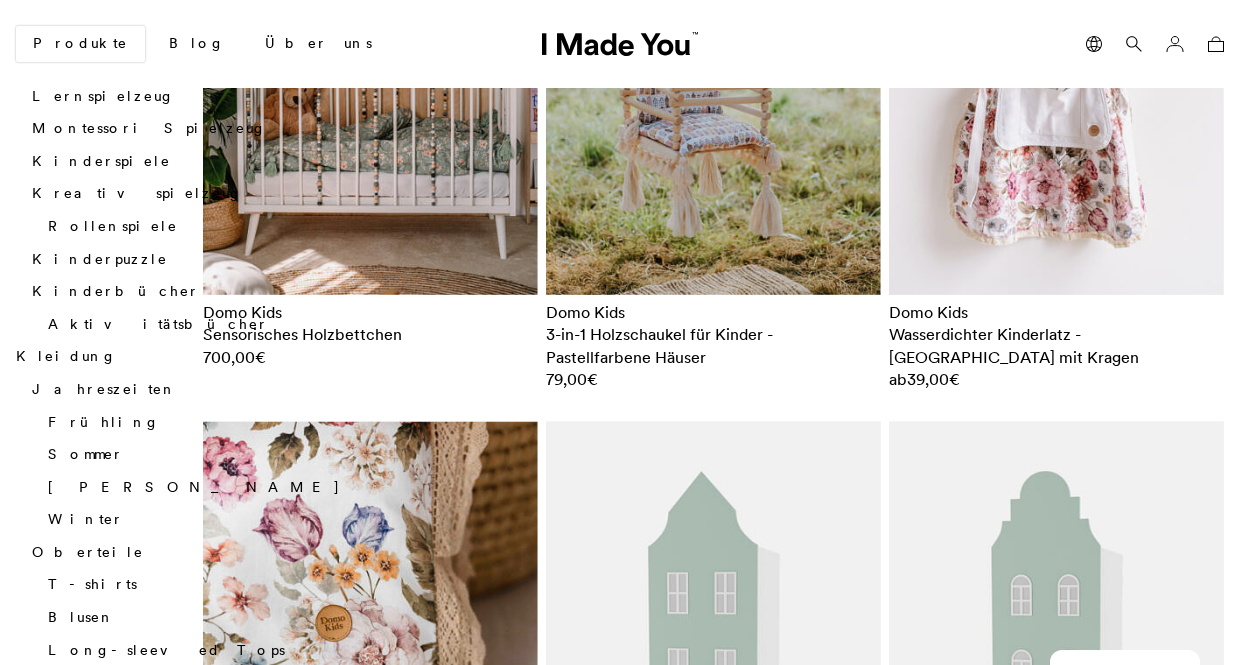 scroll, scrollTop: 653, scrollLeft: 0, axis: vertical 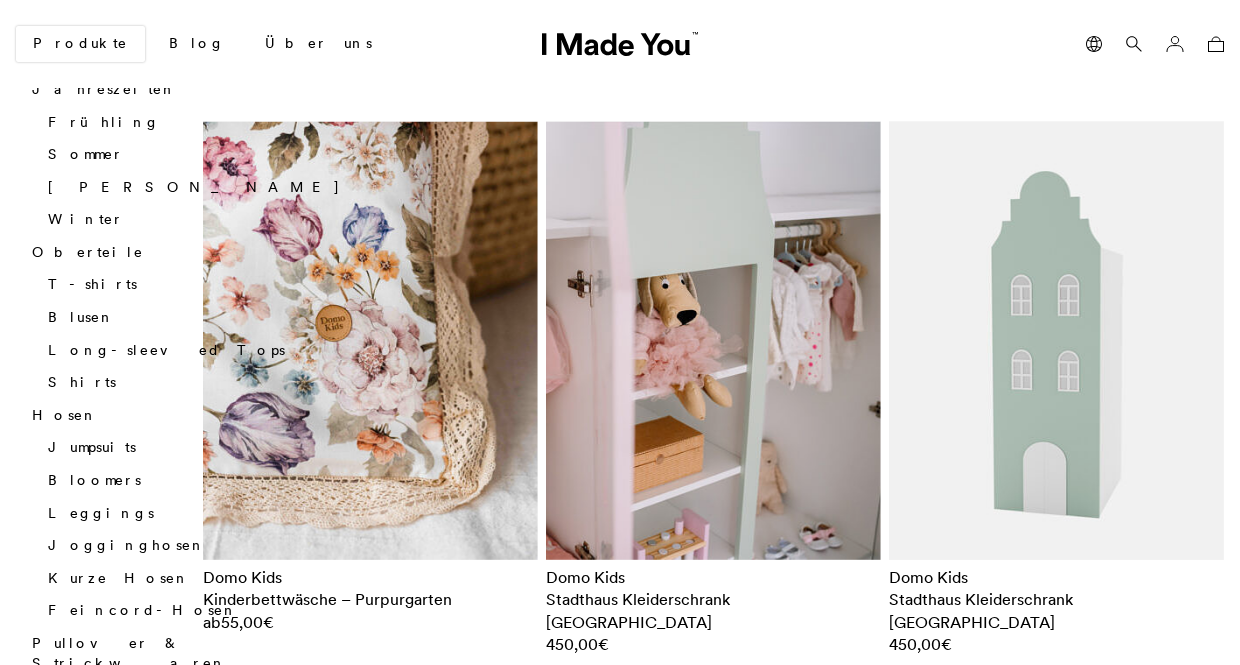 click at bounding box center [713, 340] 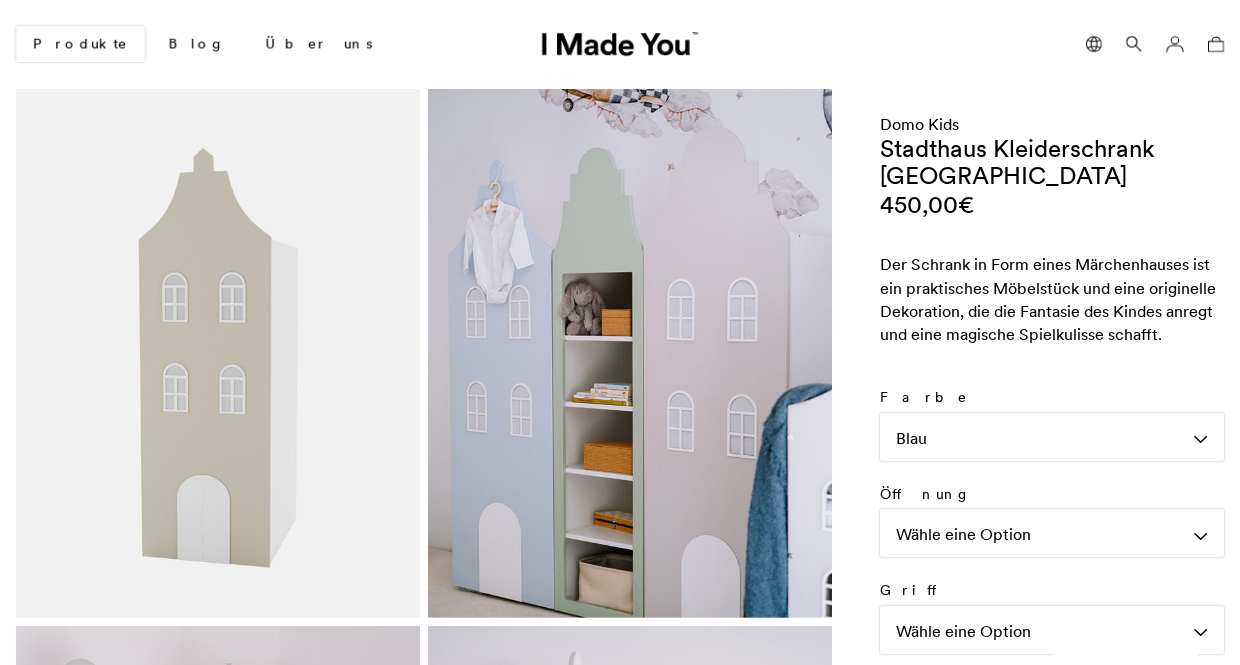 scroll, scrollTop: 0, scrollLeft: 0, axis: both 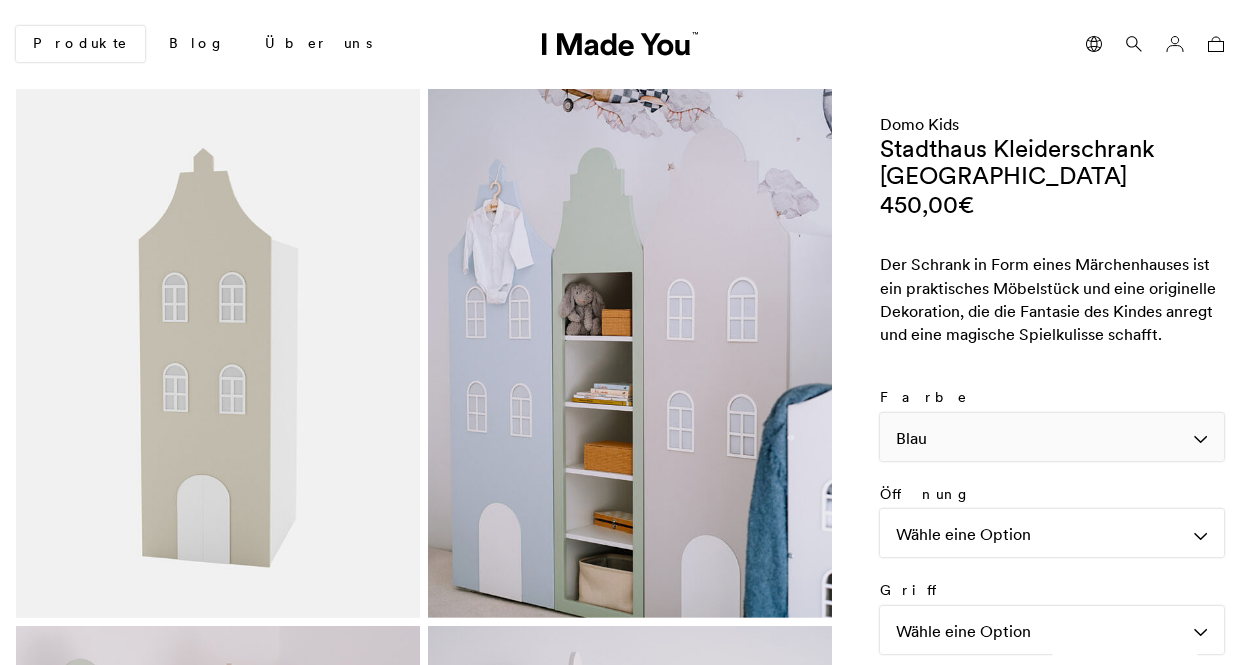 click on "Blau" 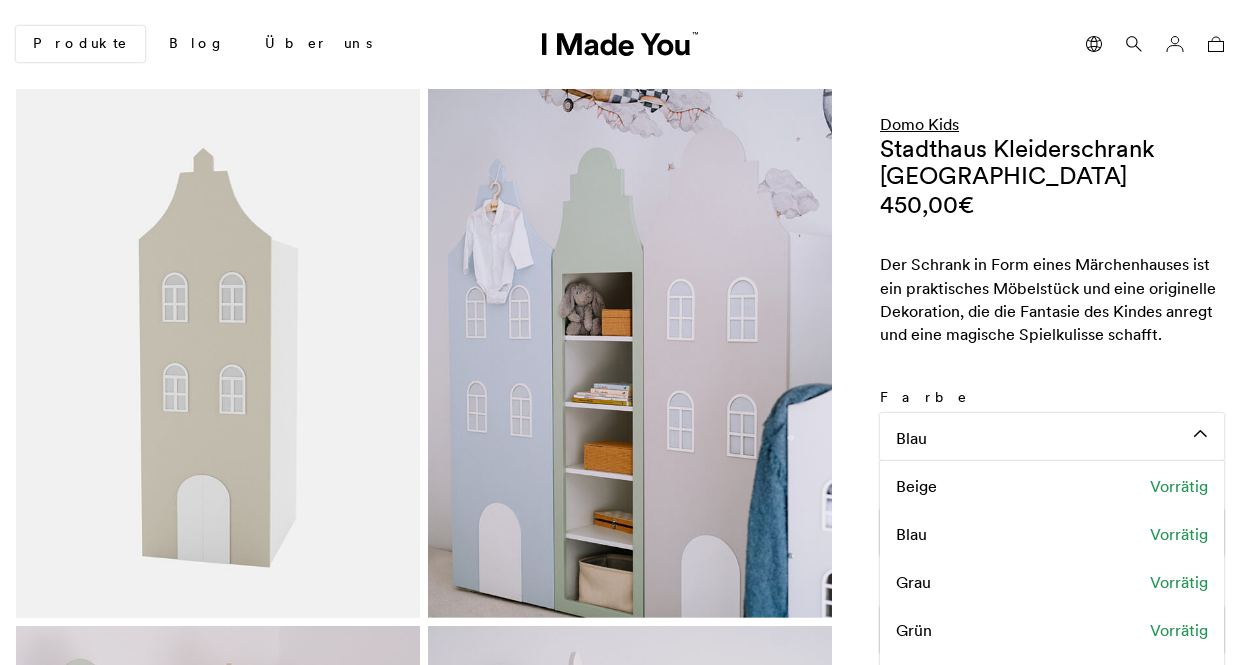 click on "Domo Kids" at bounding box center [919, 124] 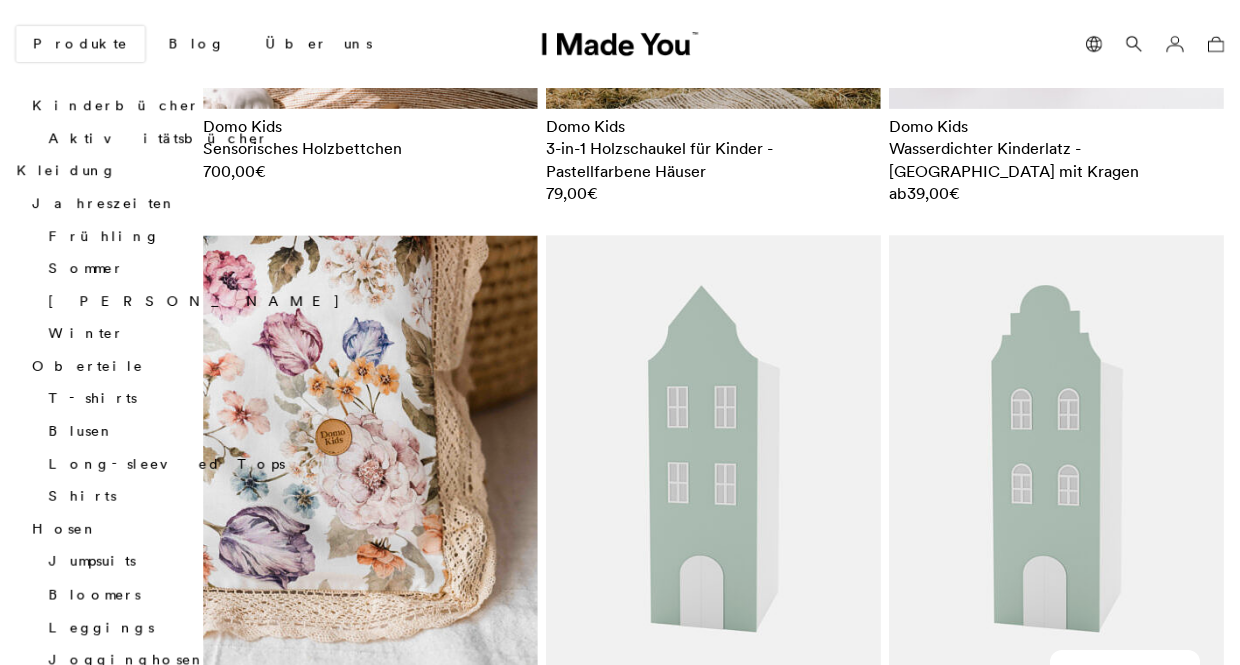 scroll, scrollTop: 698, scrollLeft: 0, axis: vertical 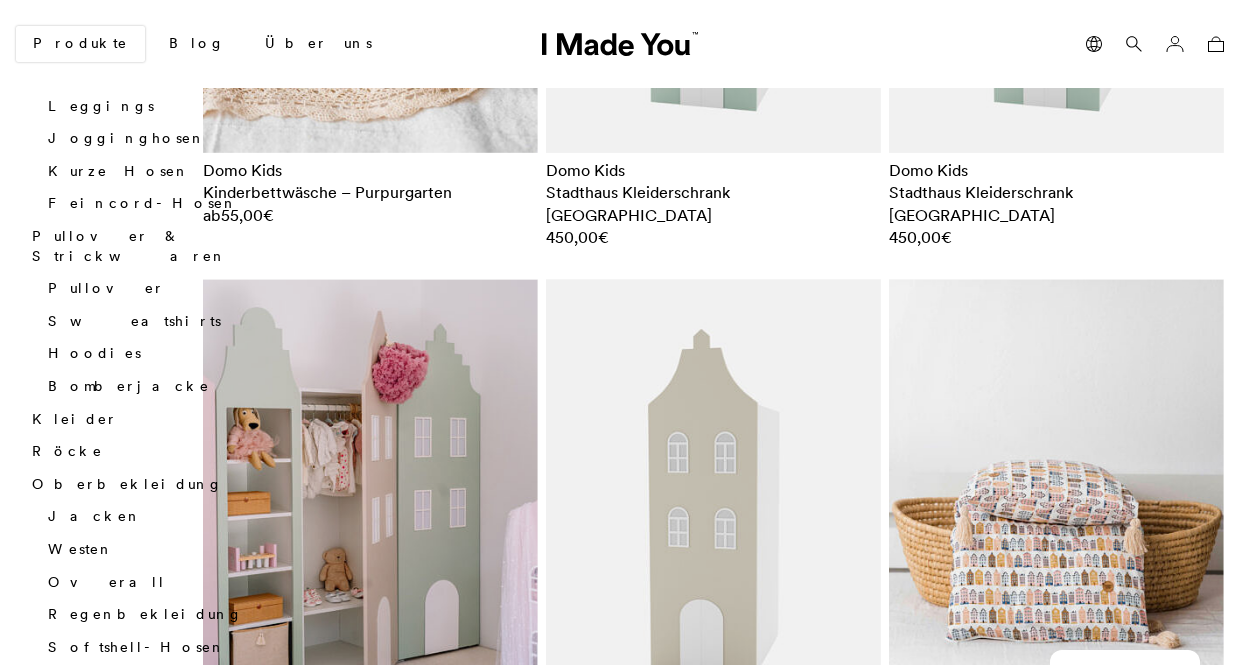click at bounding box center [370, 498] 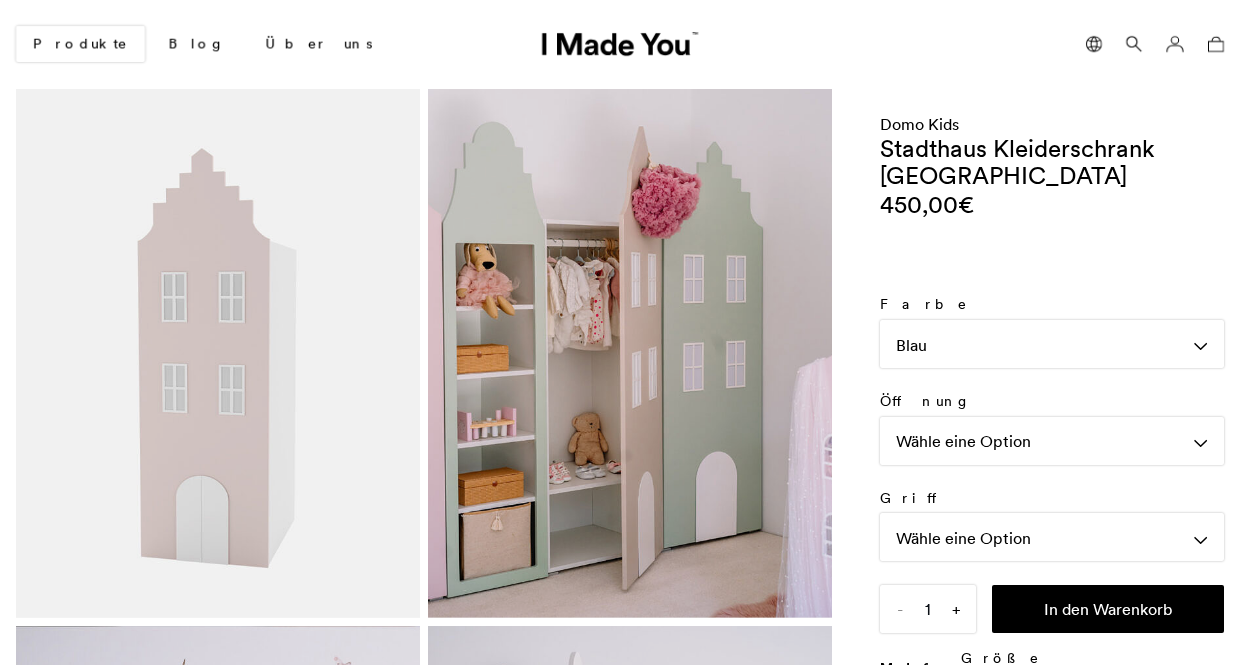 scroll, scrollTop: 0, scrollLeft: 0, axis: both 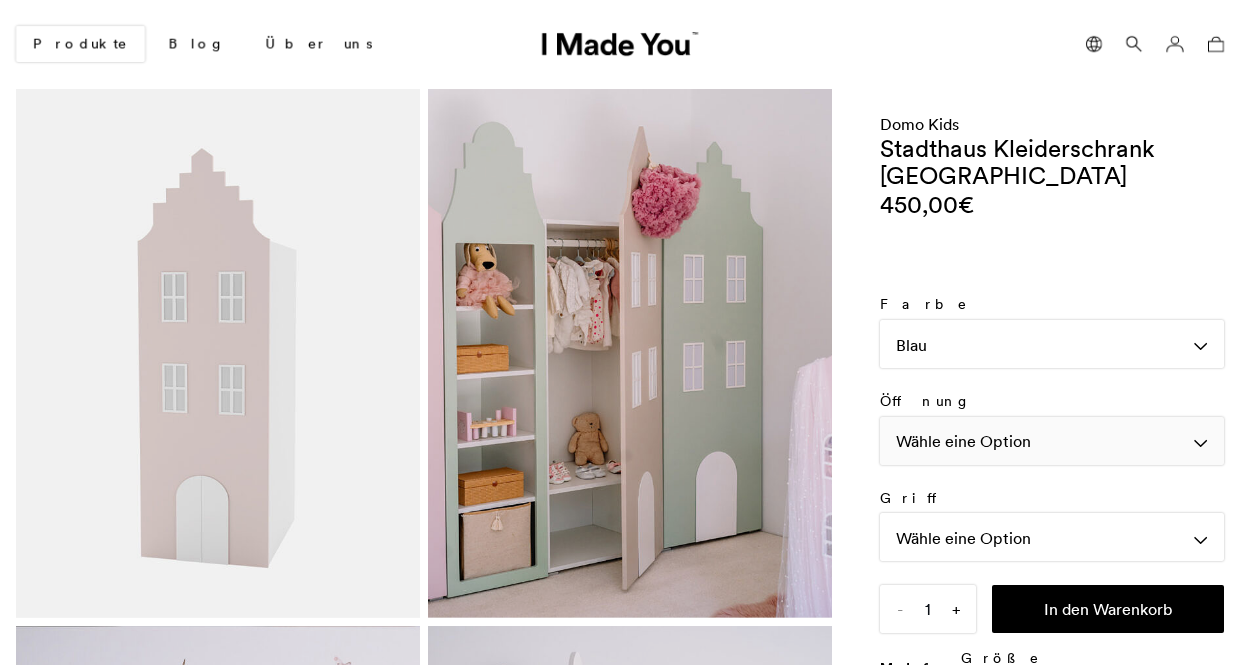 click on "Wähle eine Option" 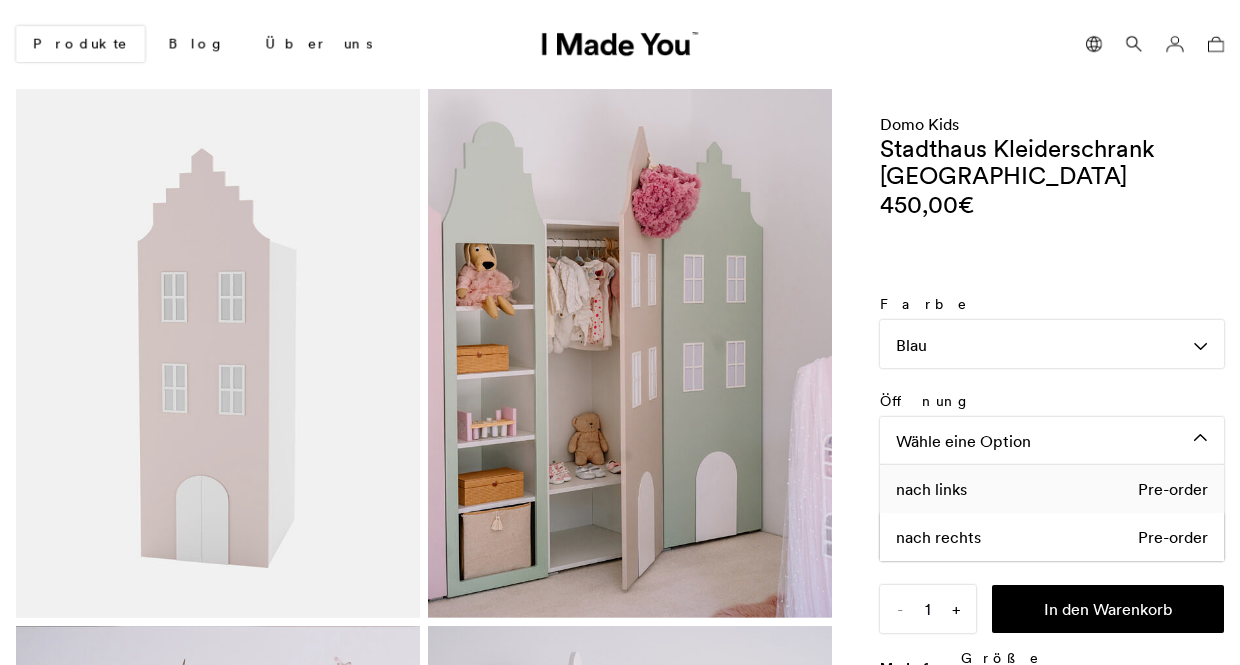 click on "nach links" 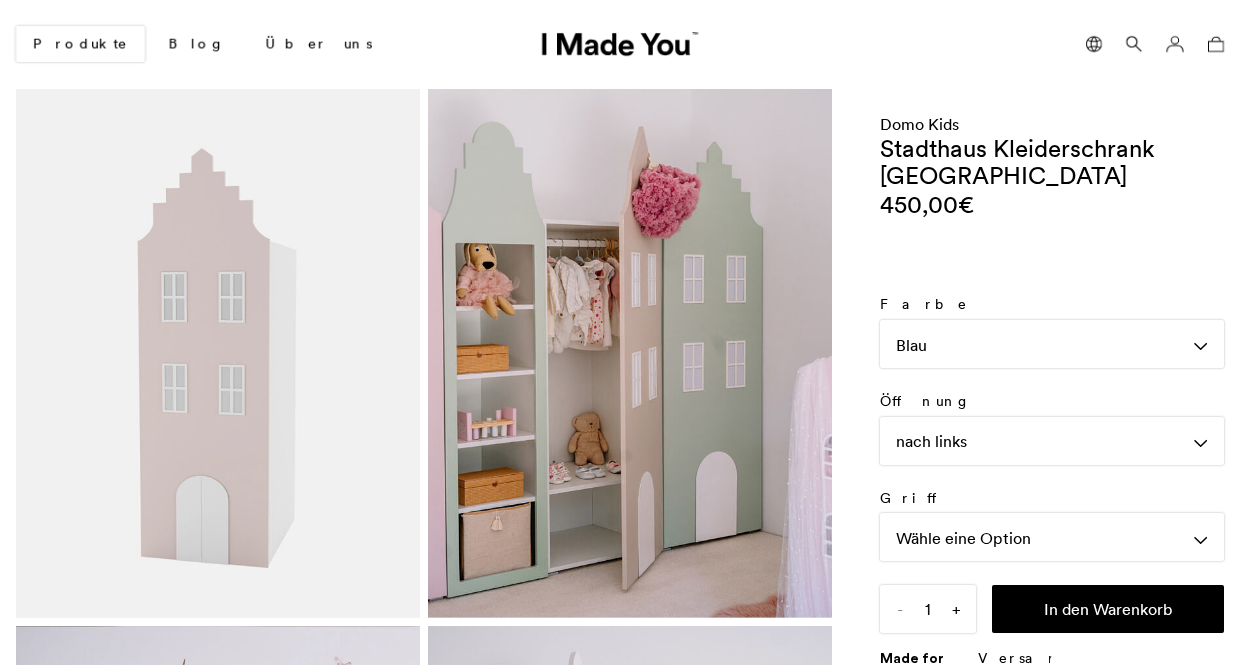scroll, scrollTop: 41, scrollLeft: 0, axis: vertical 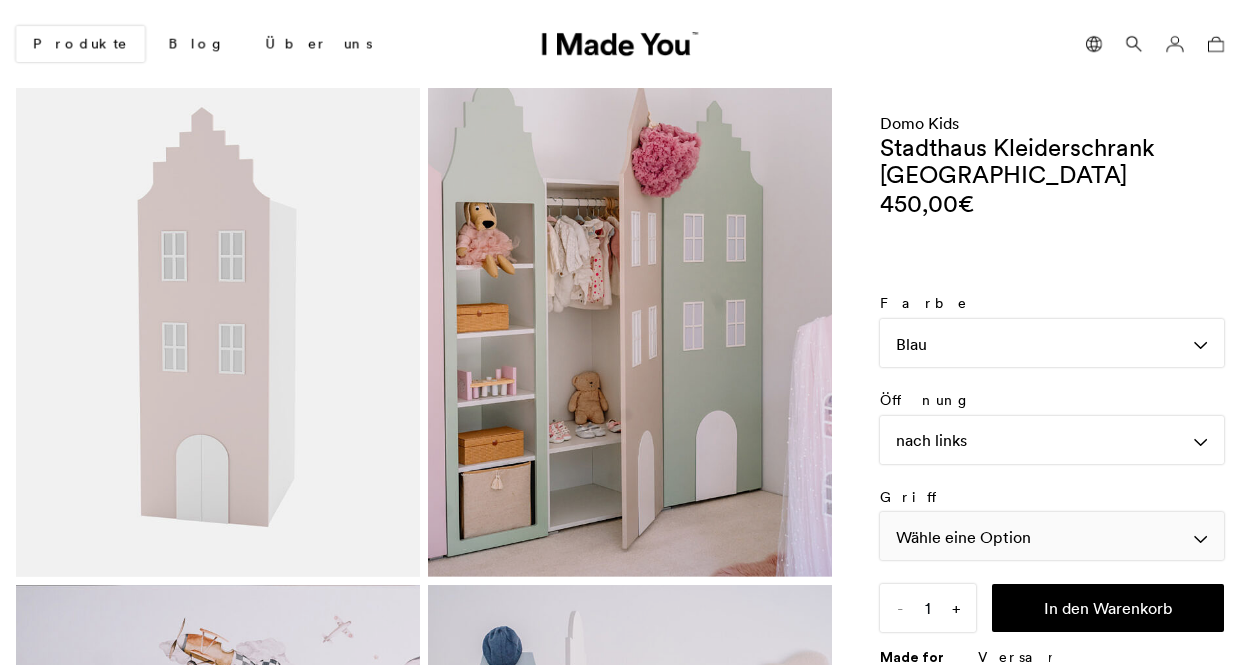 click on "Wähle eine Option" 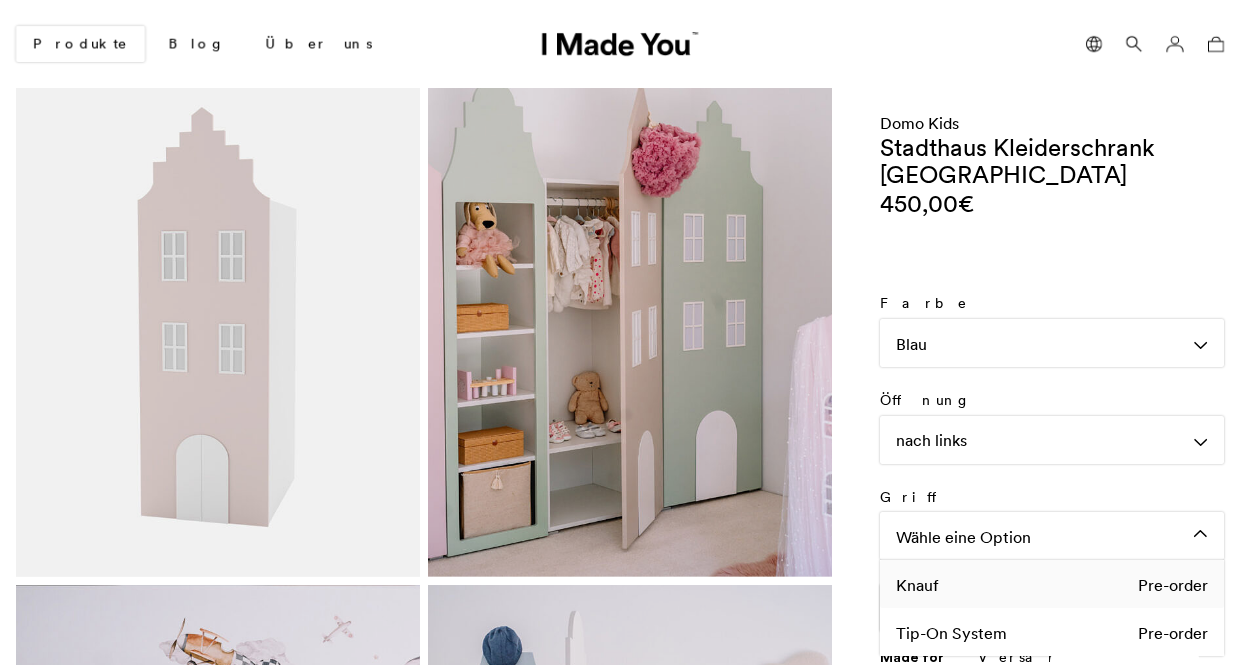 click on "Knauf   Pre-order" 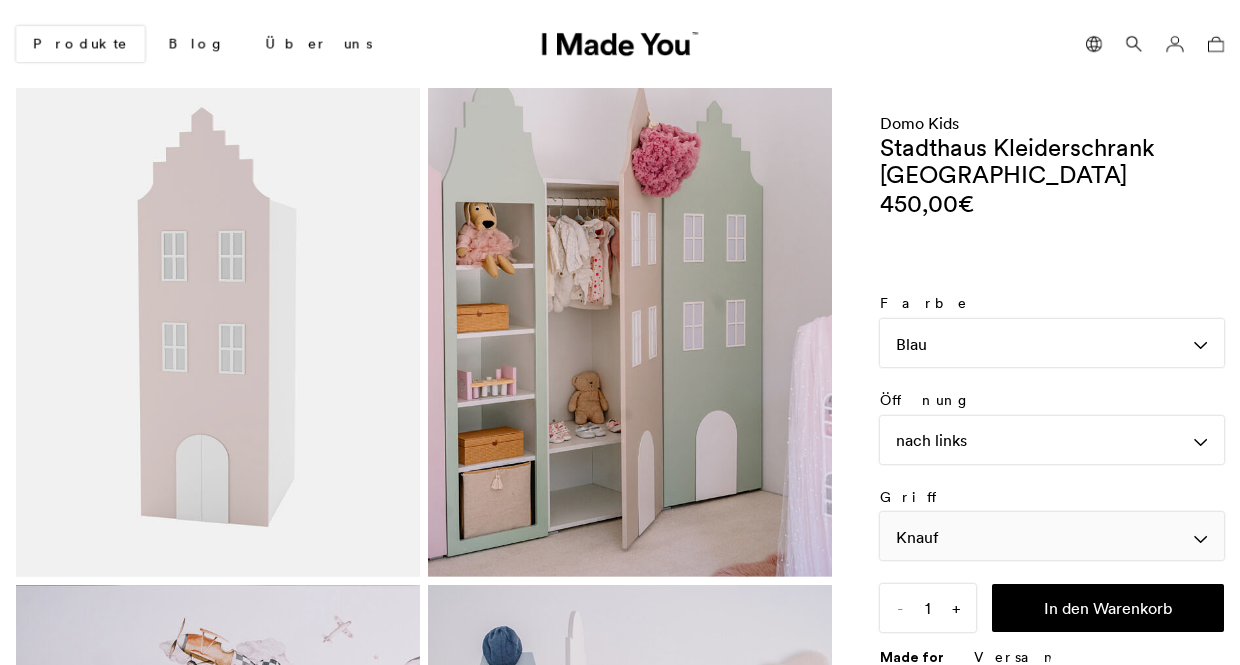click on "Knauf" 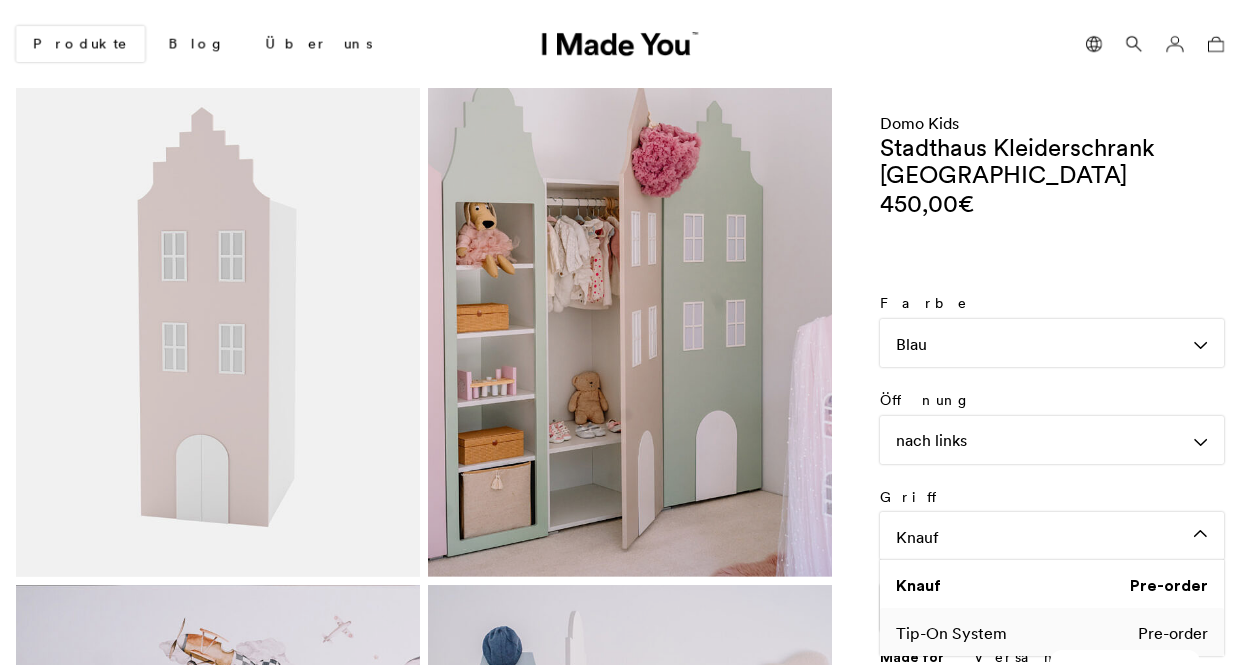 click on "Tip-On System" 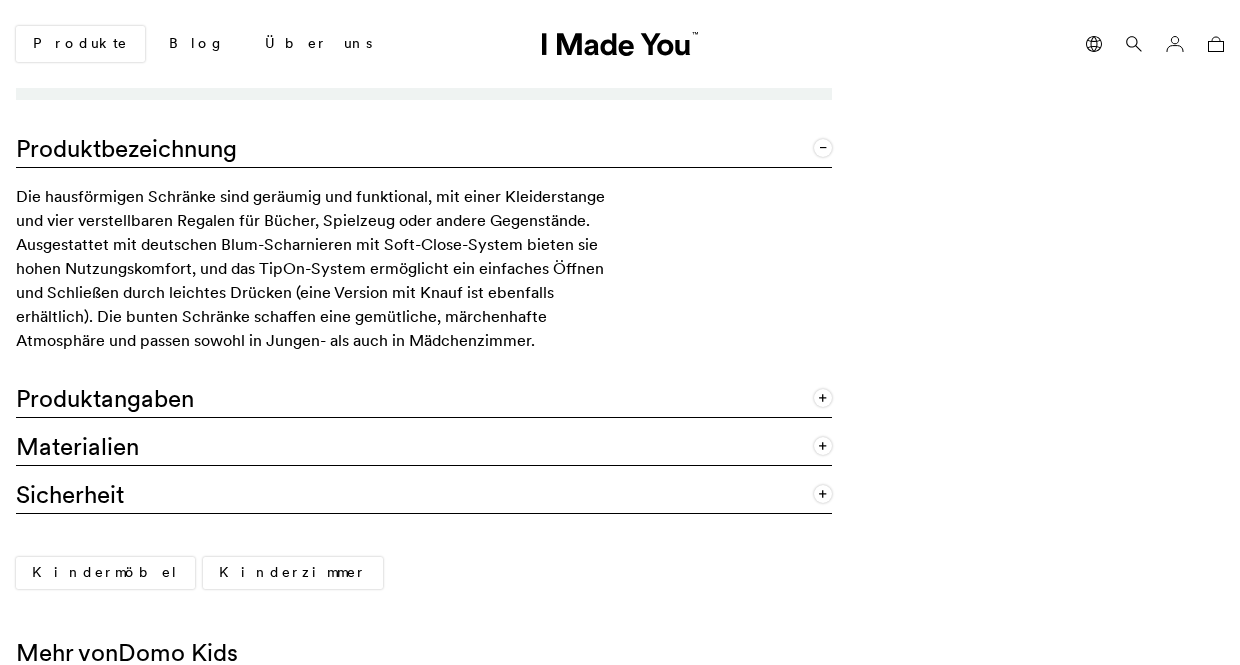 scroll, scrollTop: 1225, scrollLeft: 0, axis: vertical 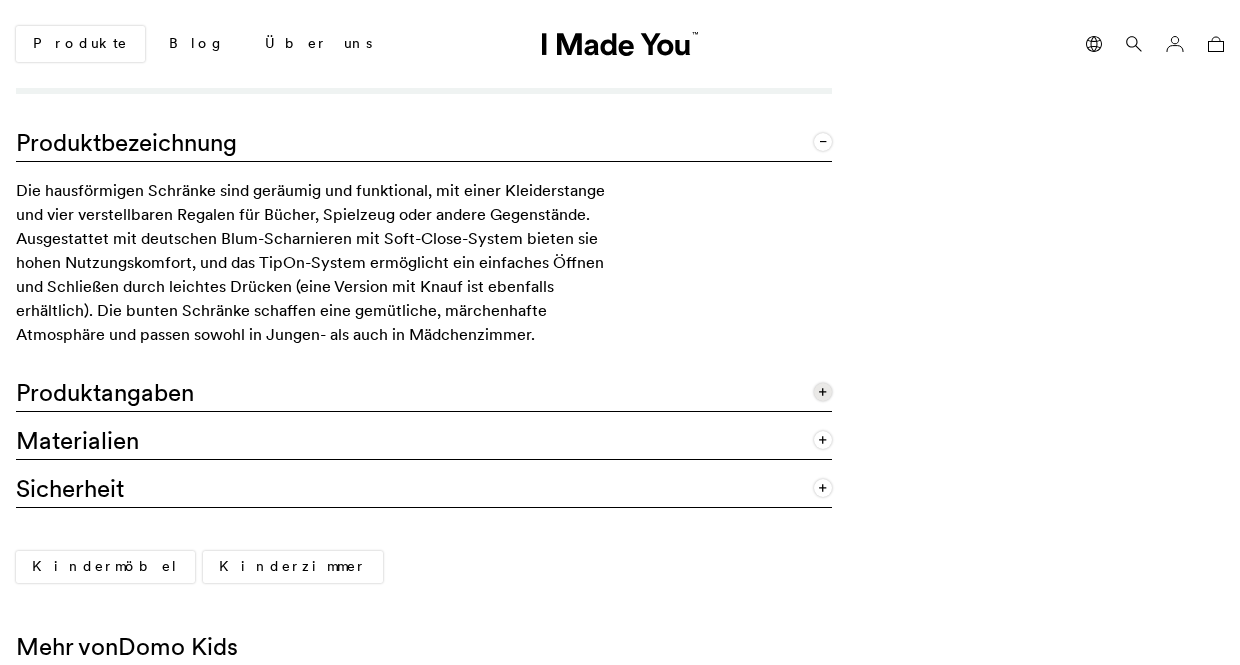 click on "Produktangaben" at bounding box center (424, 388) 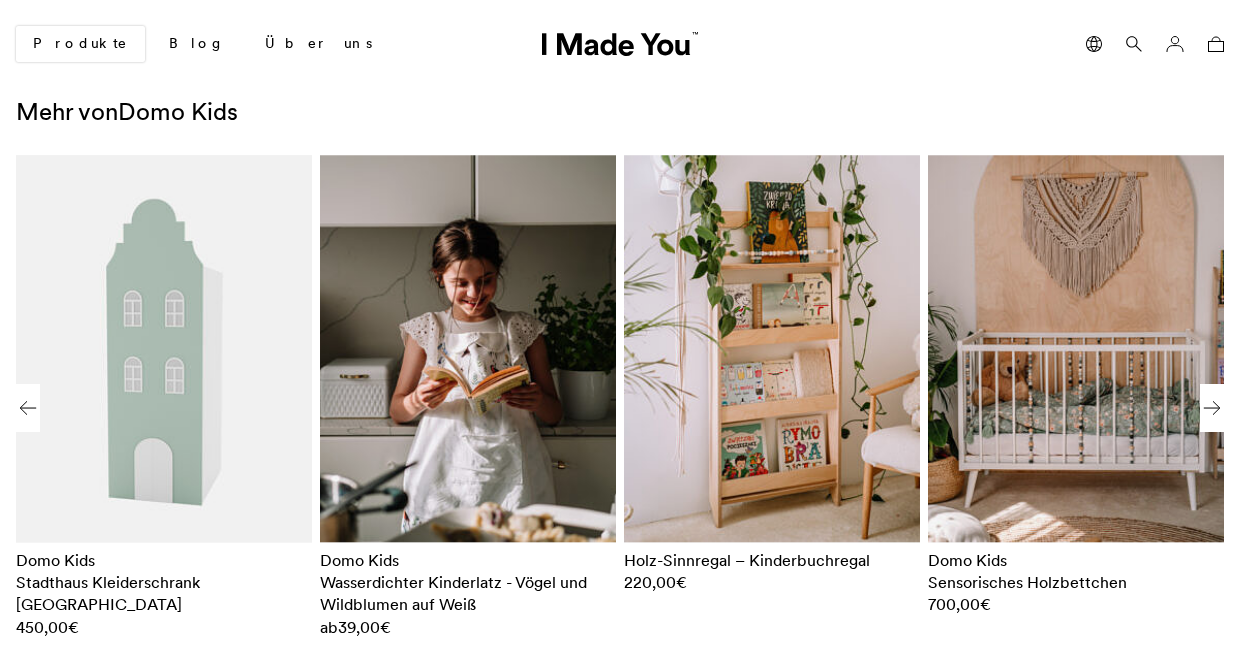 scroll, scrollTop: 2069, scrollLeft: 0, axis: vertical 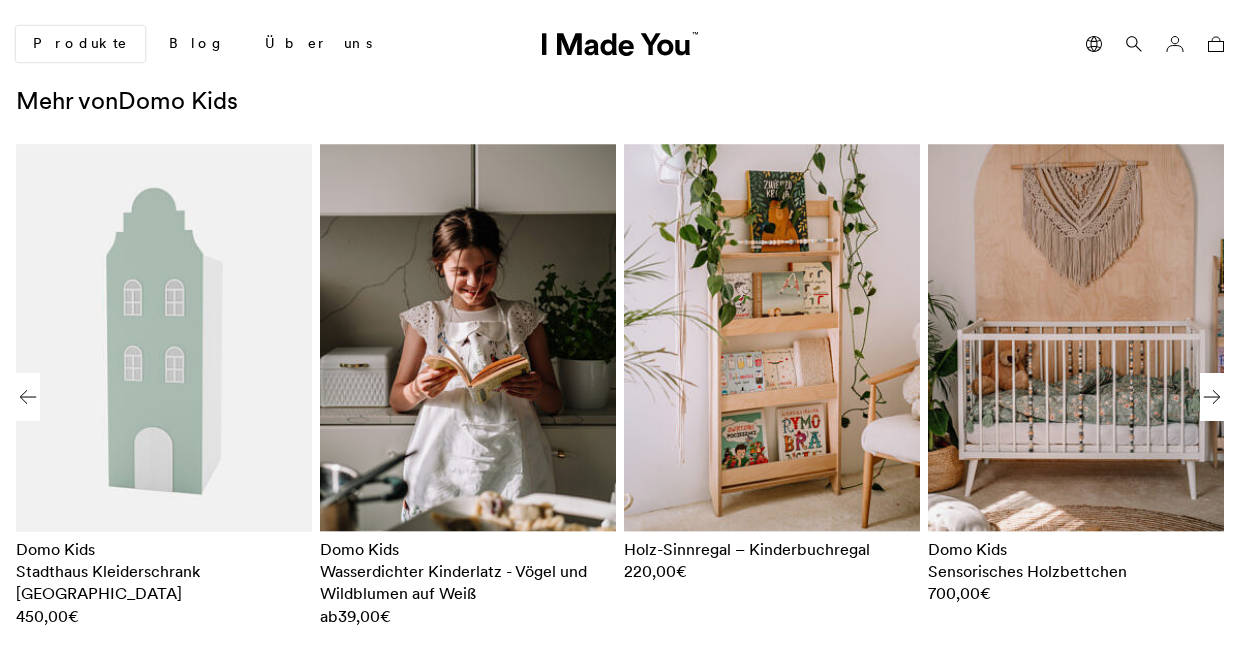 click at bounding box center [164, 337] 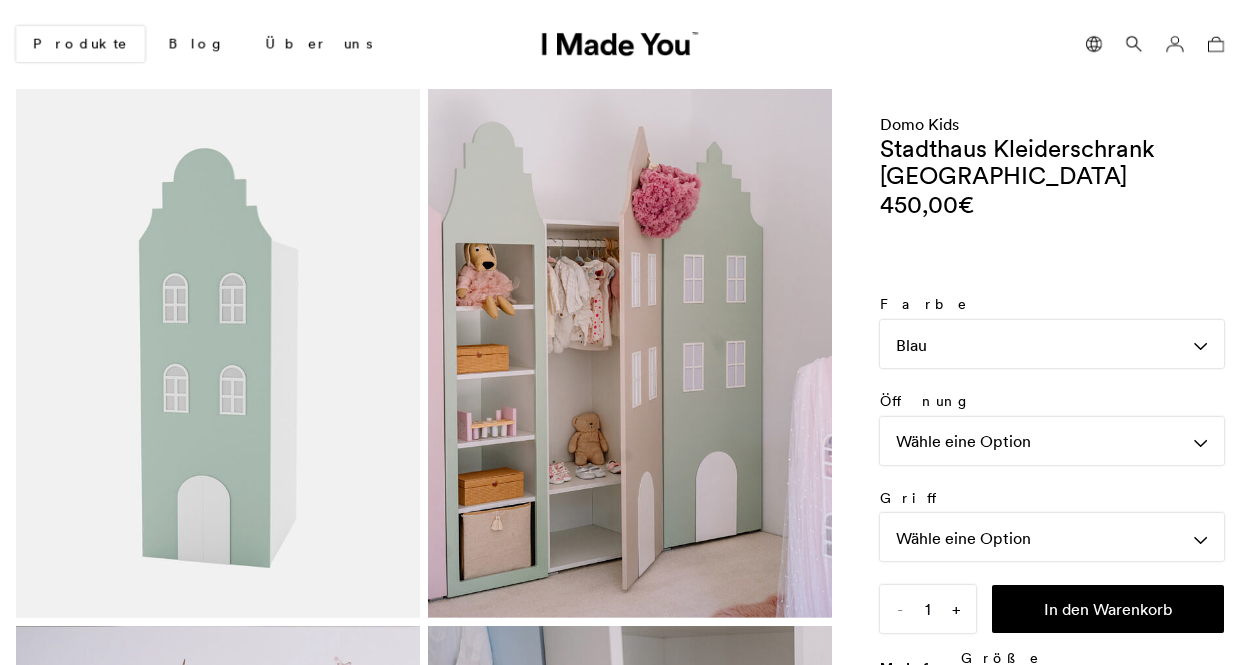 scroll, scrollTop: 0, scrollLeft: 0, axis: both 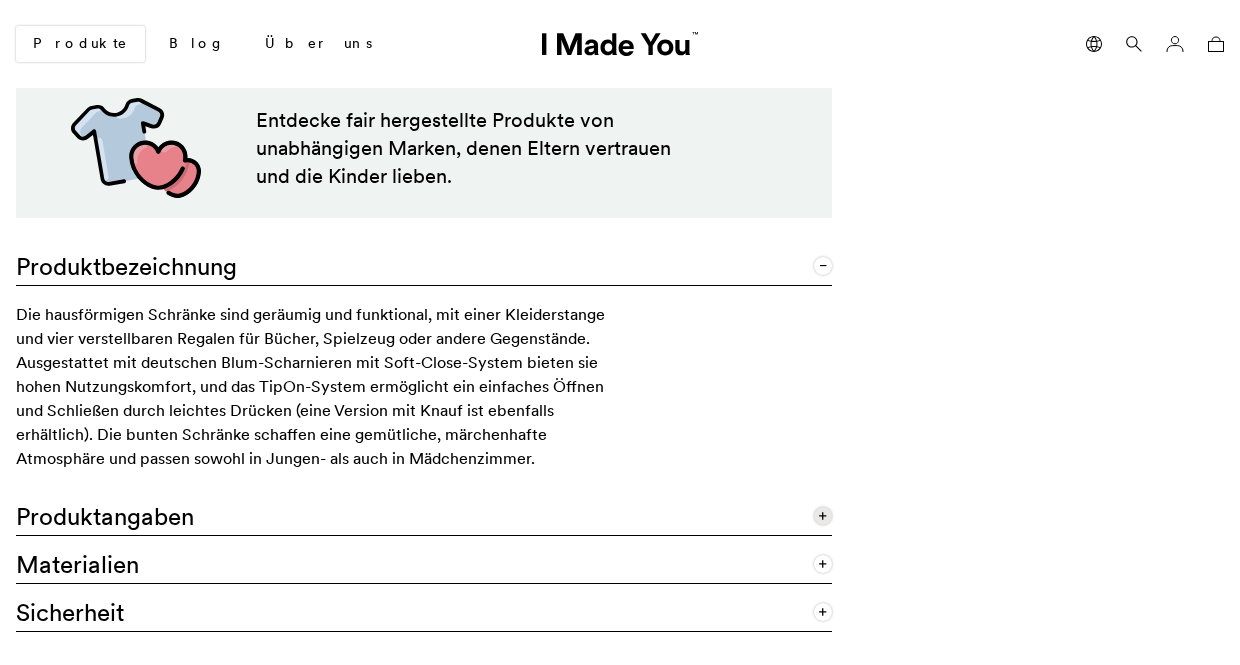 click on "Produktangaben" at bounding box center (424, 512) 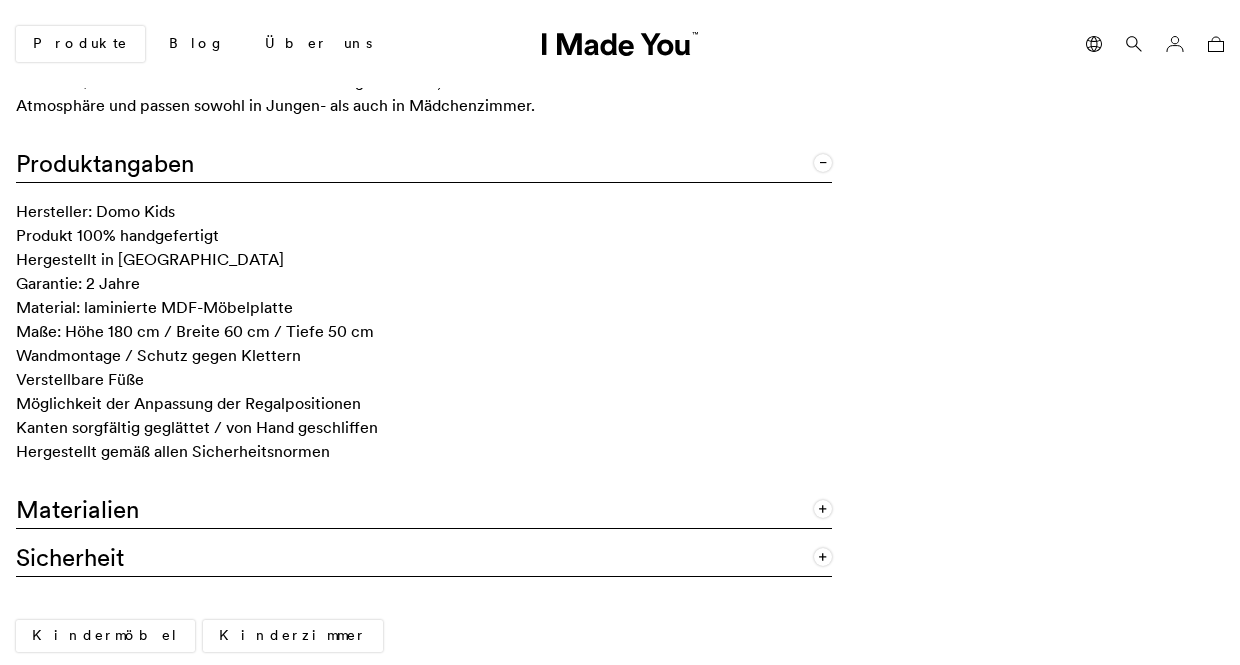 scroll, scrollTop: 1457, scrollLeft: 0, axis: vertical 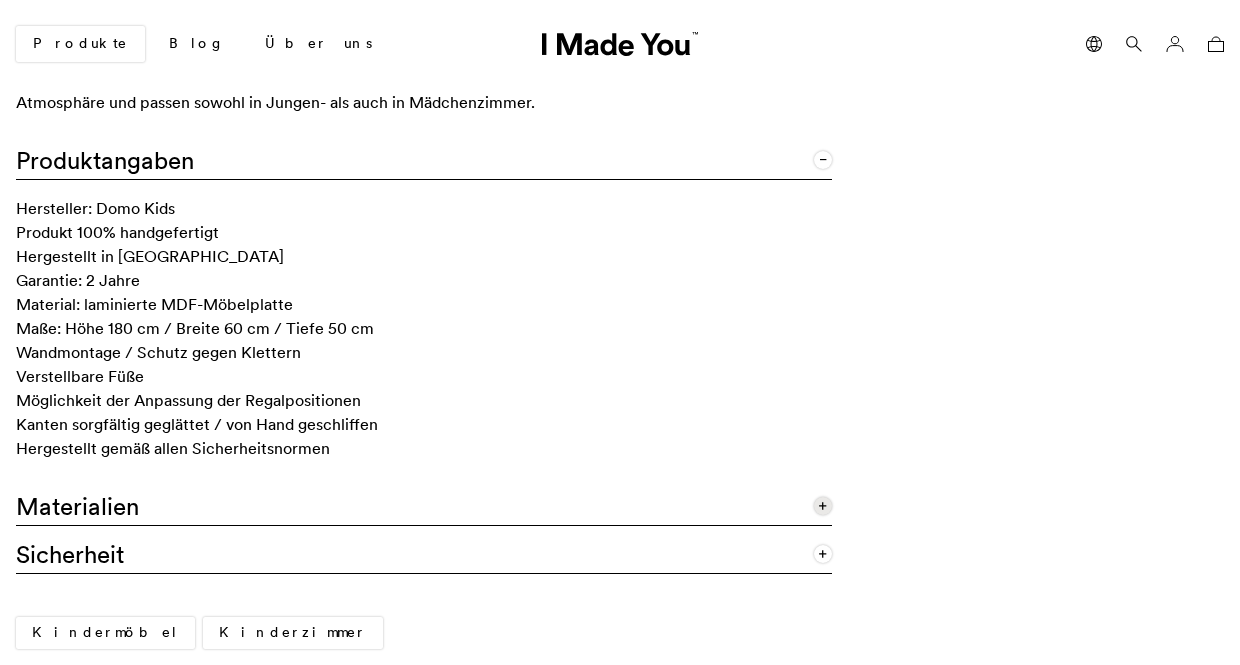 click on "Materialien" at bounding box center (424, 502) 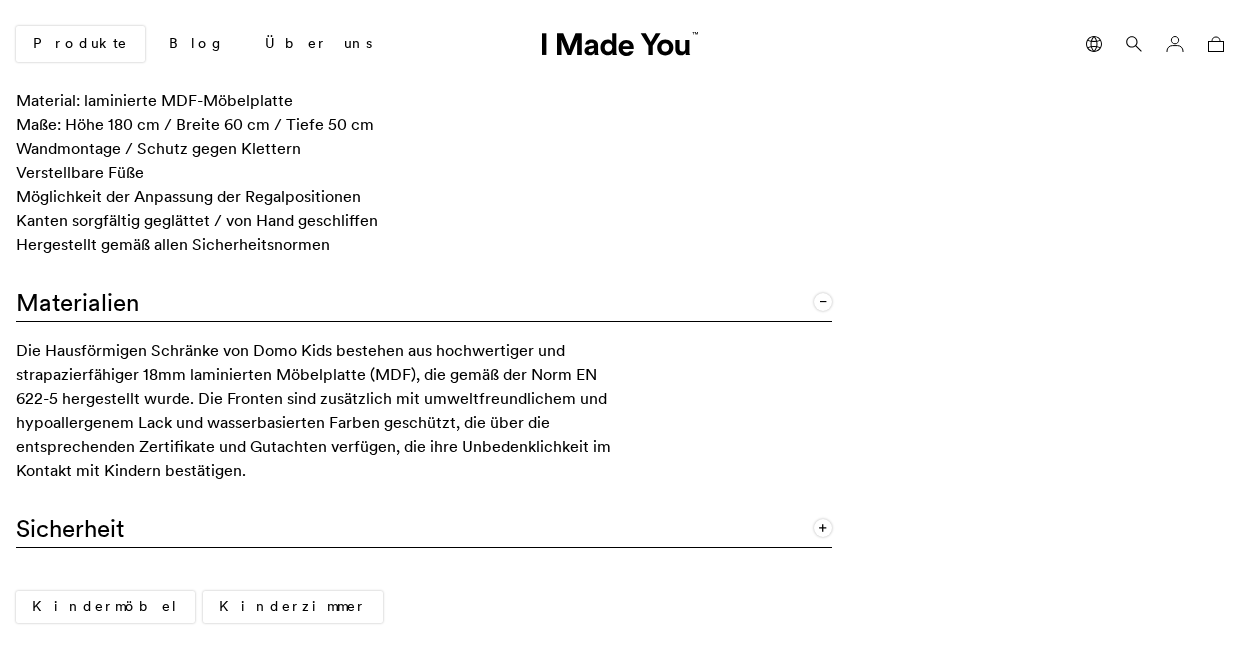 scroll, scrollTop: 1663, scrollLeft: 0, axis: vertical 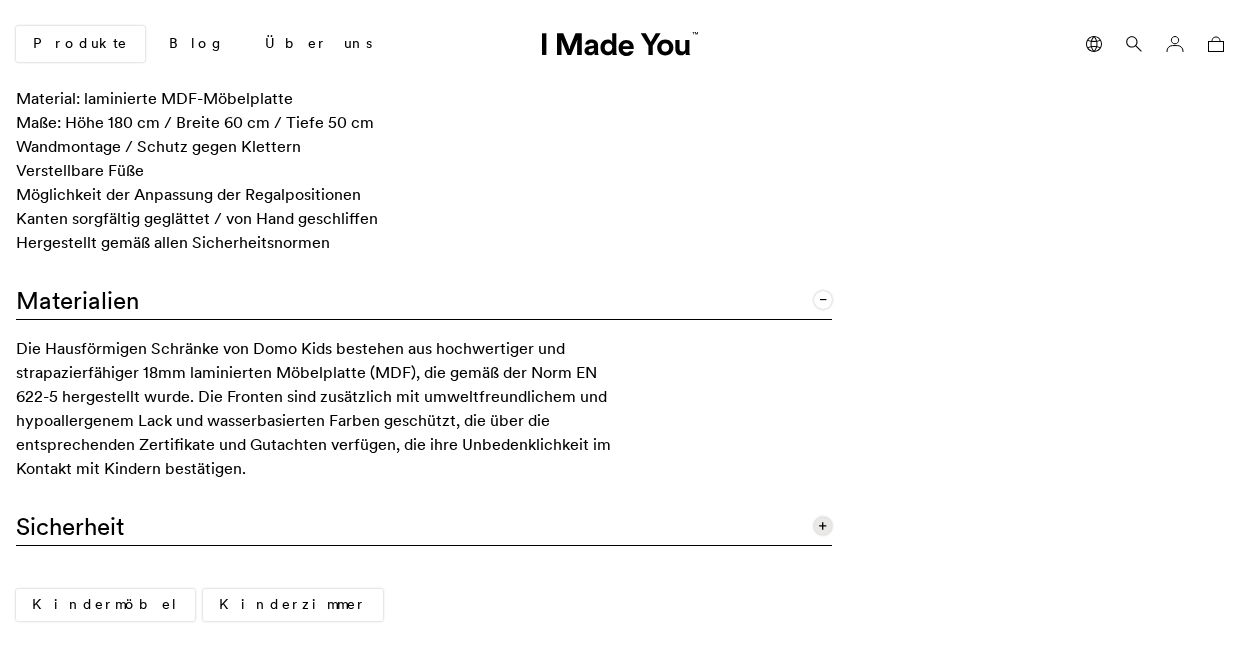 click on "Sicherheit" at bounding box center (424, 522) 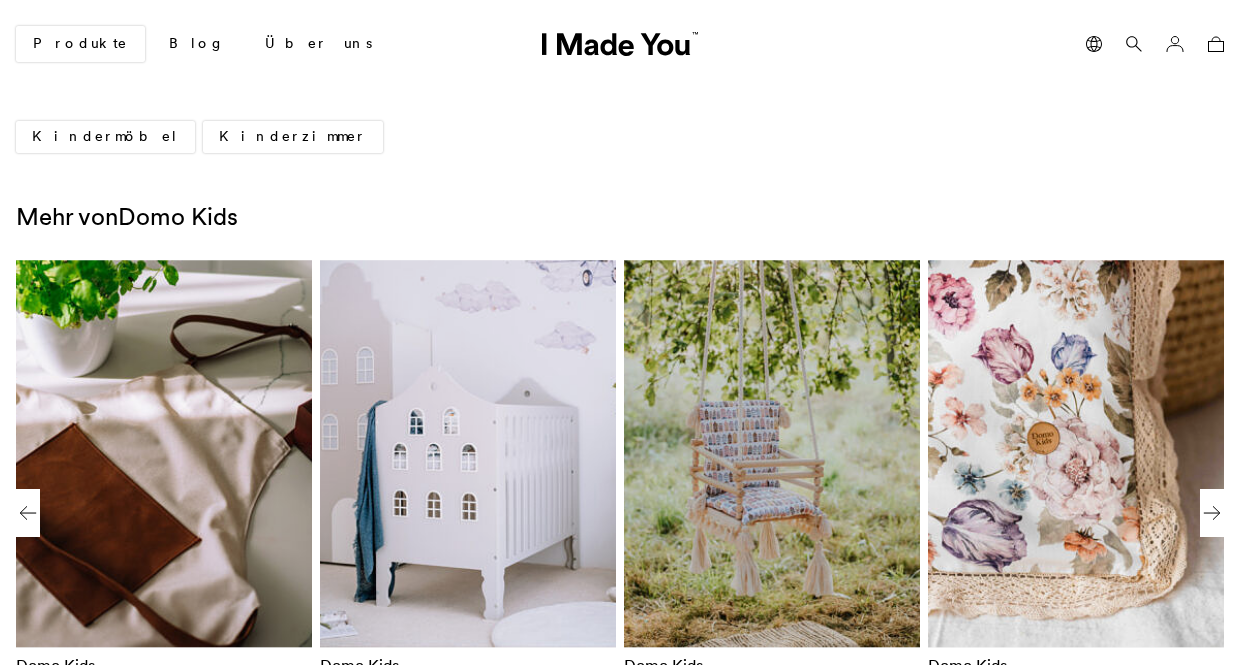 scroll, scrollTop: 2393, scrollLeft: 0, axis: vertical 